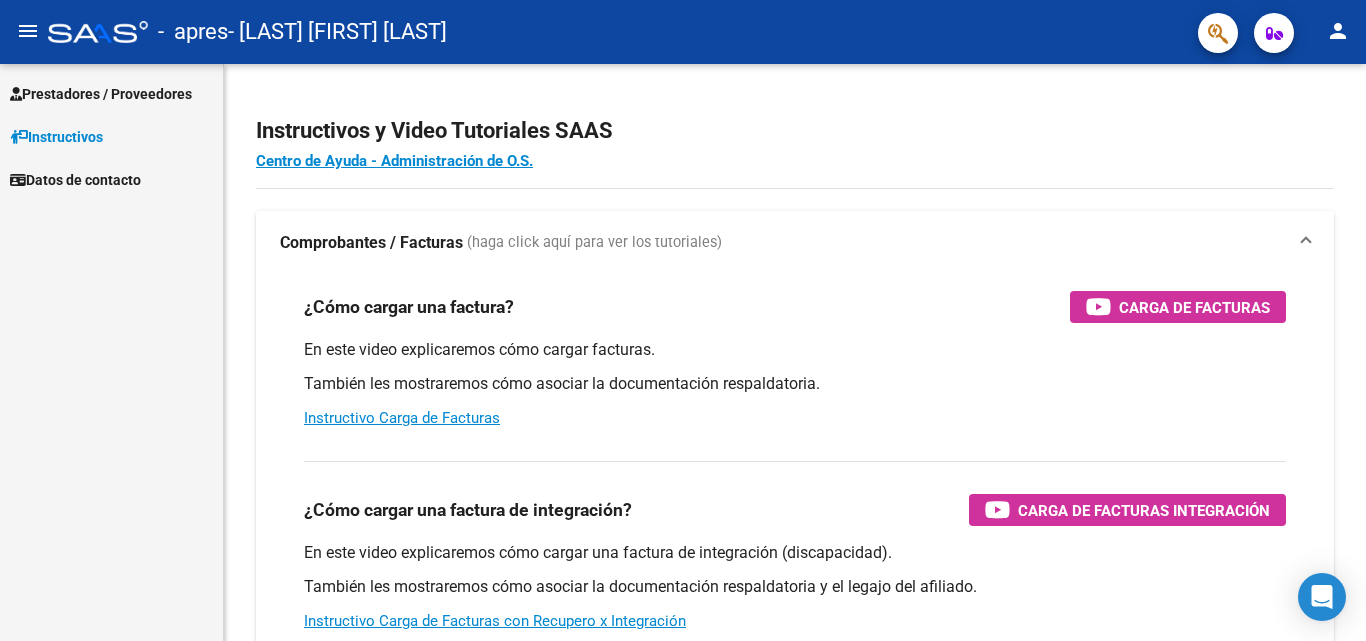 scroll, scrollTop: 0, scrollLeft: 0, axis: both 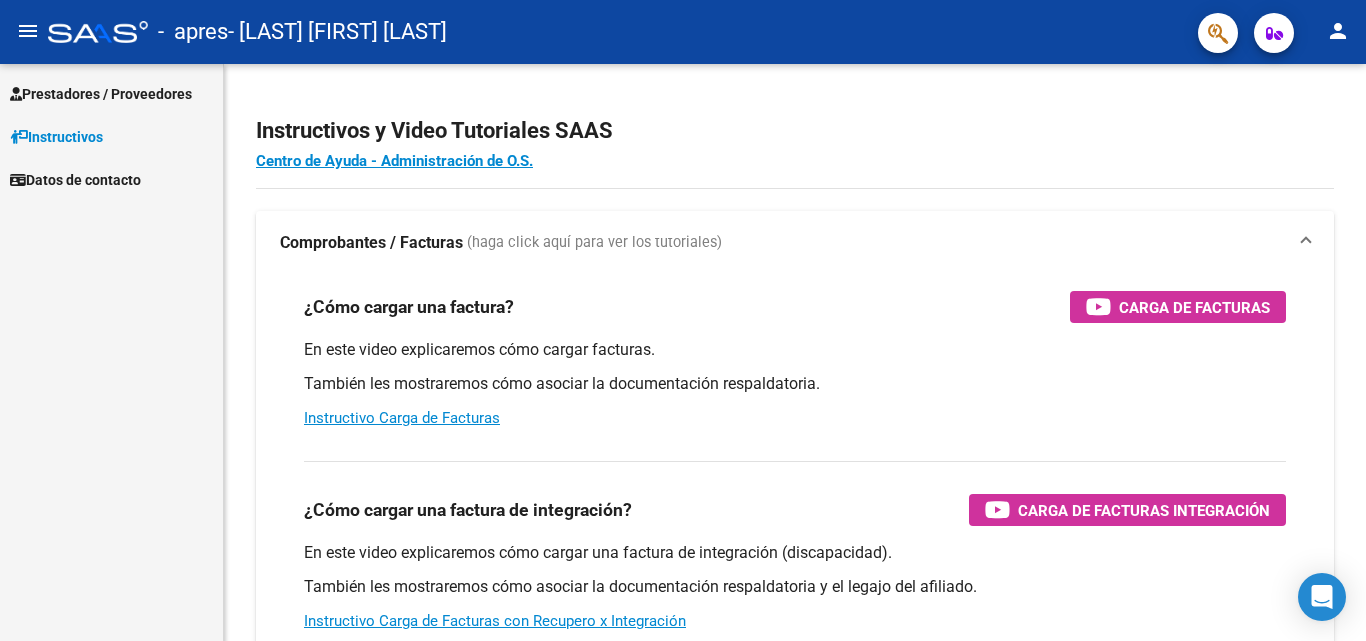 click on "Prestadores / Proveedores" at bounding box center [101, 94] 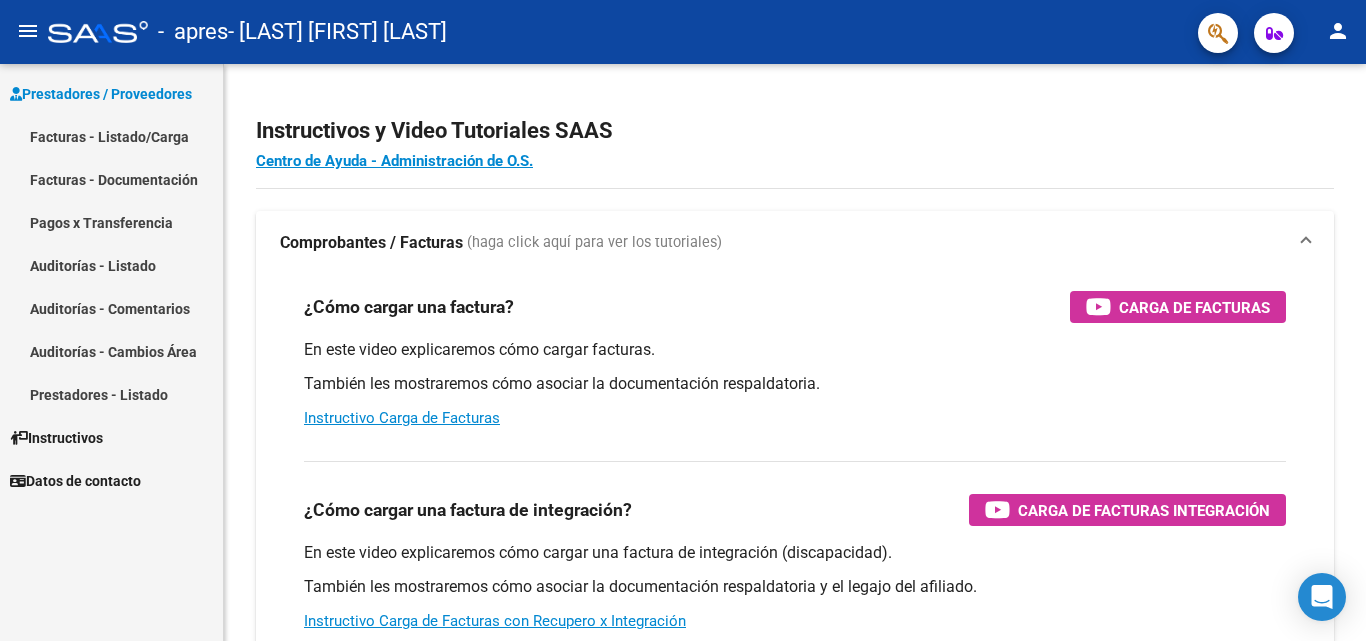 click on "Facturas - Listado/Carga" at bounding box center (111, 136) 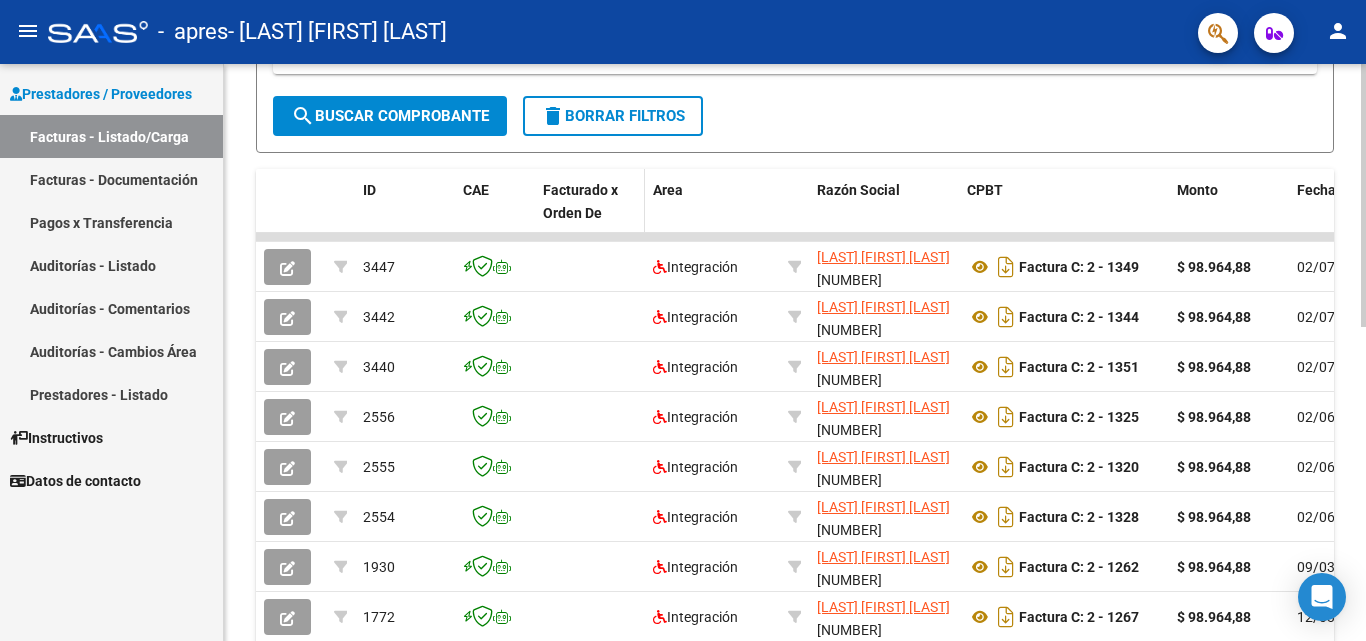 scroll, scrollTop: 500, scrollLeft: 0, axis: vertical 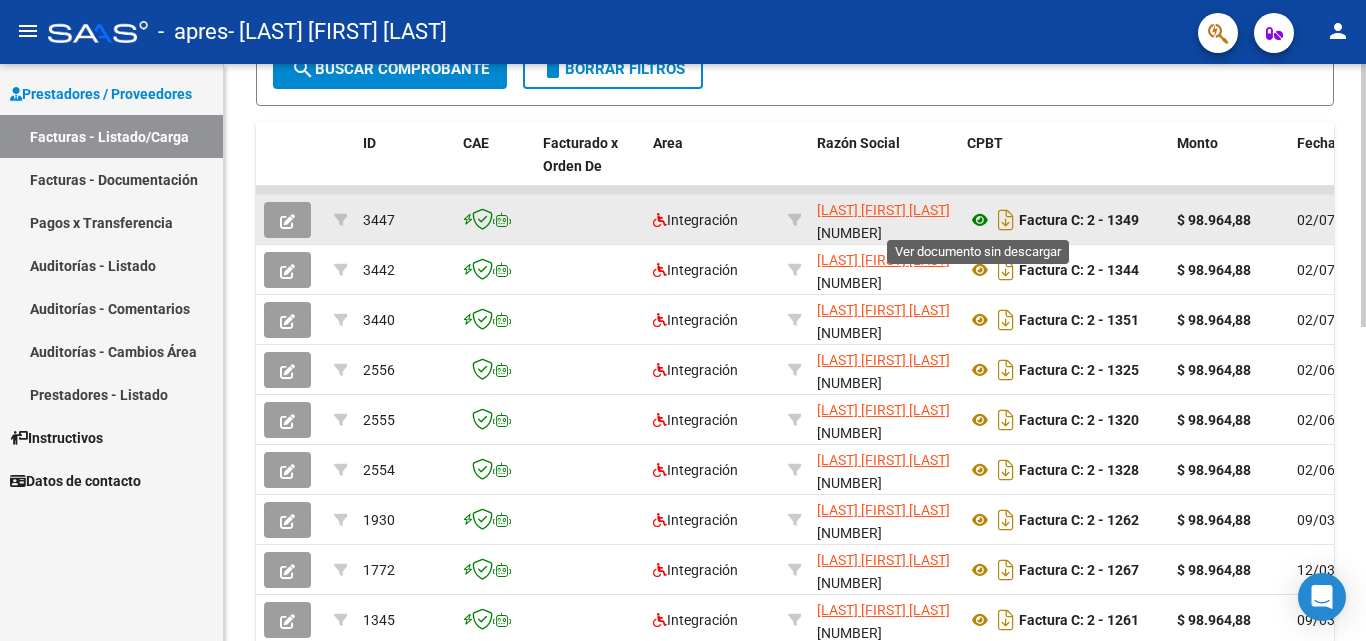 click 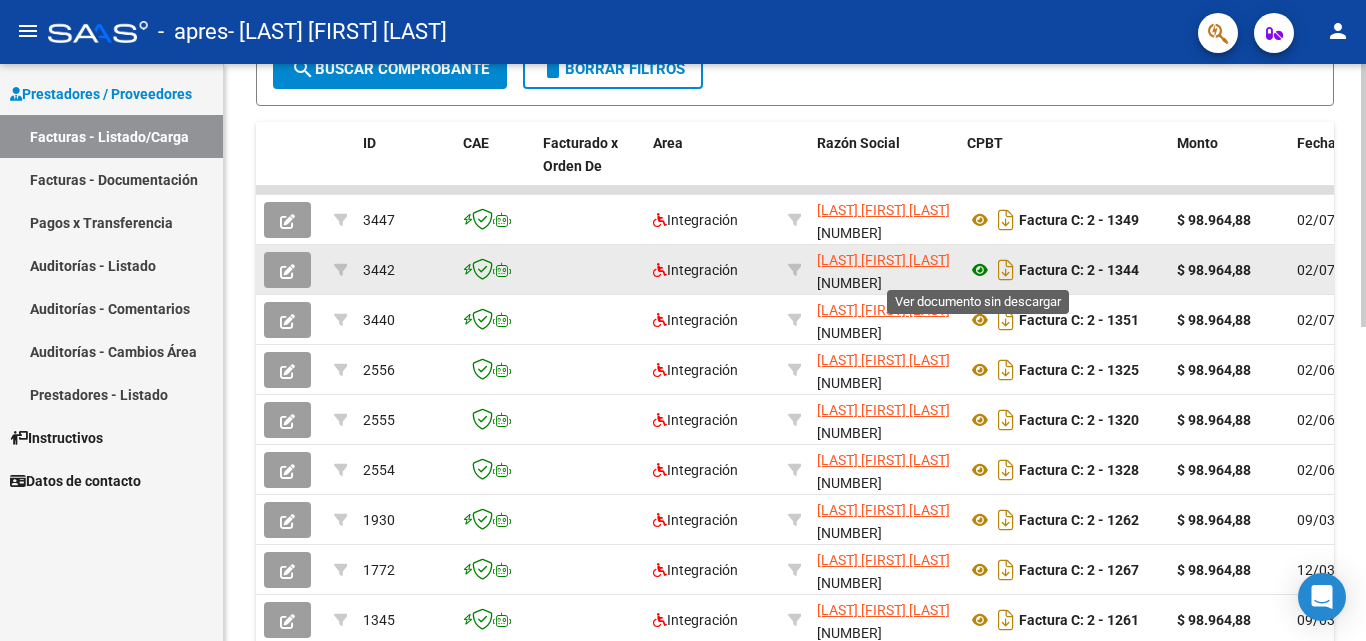 click 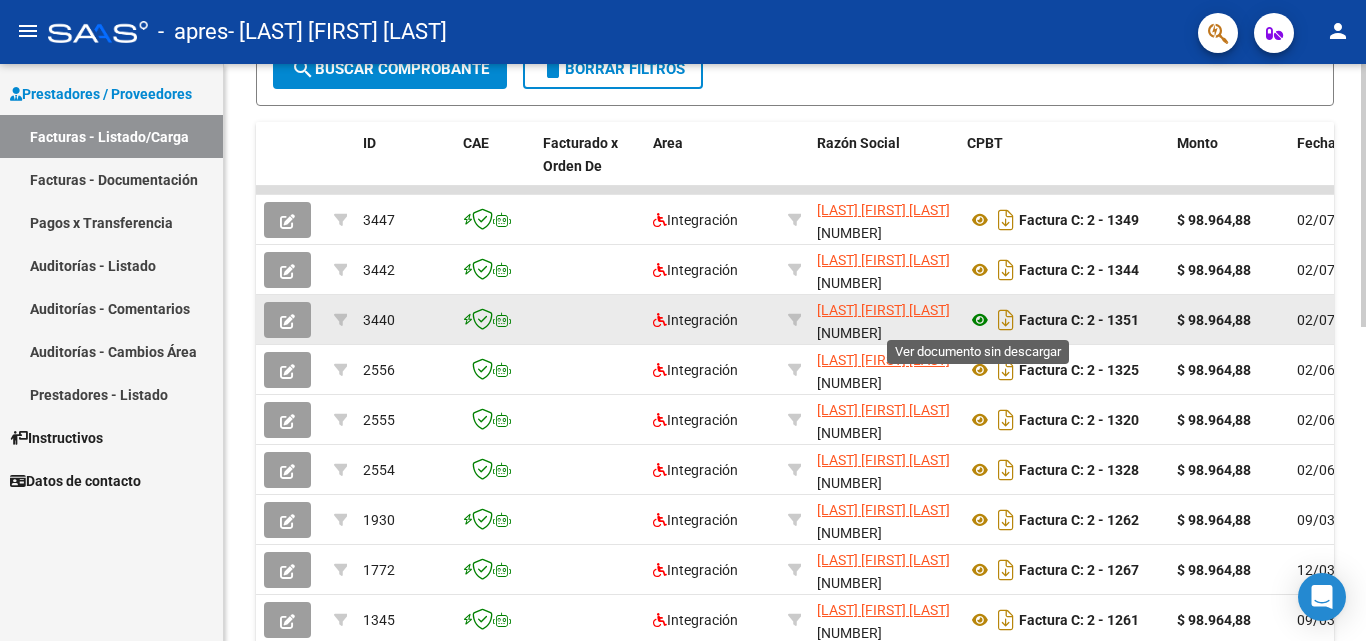 click 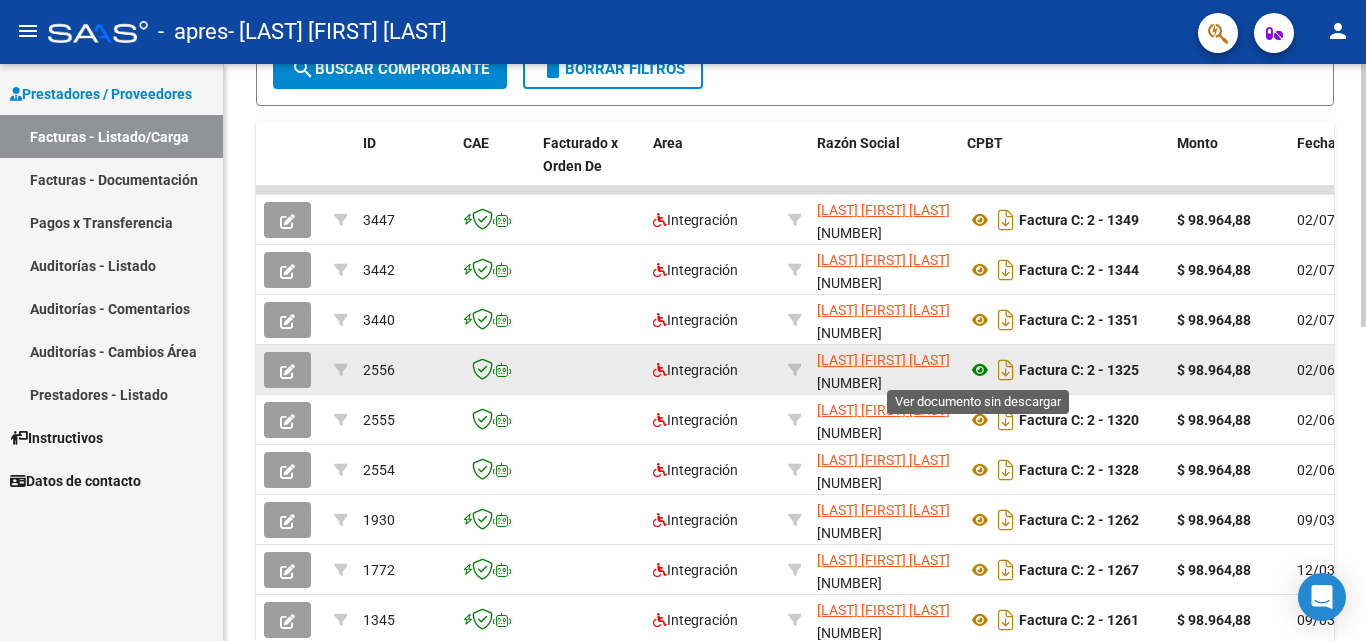click 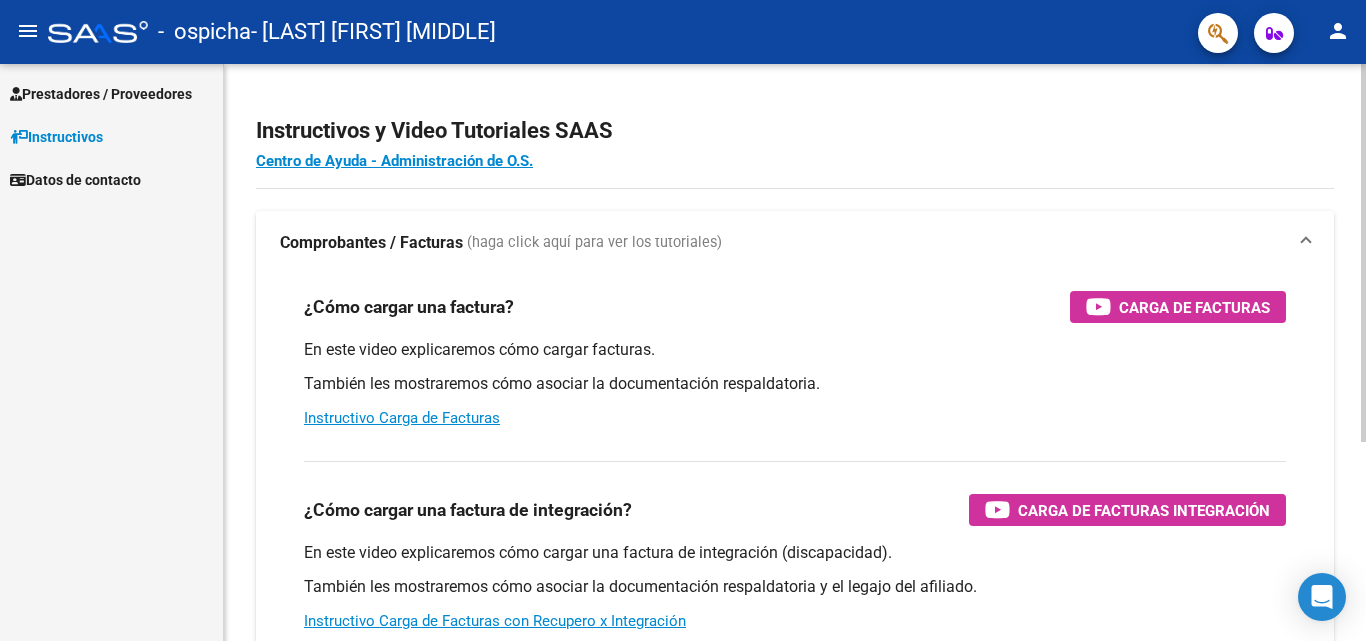 scroll, scrollTop: 0, scrollLeft: 0, axis: both 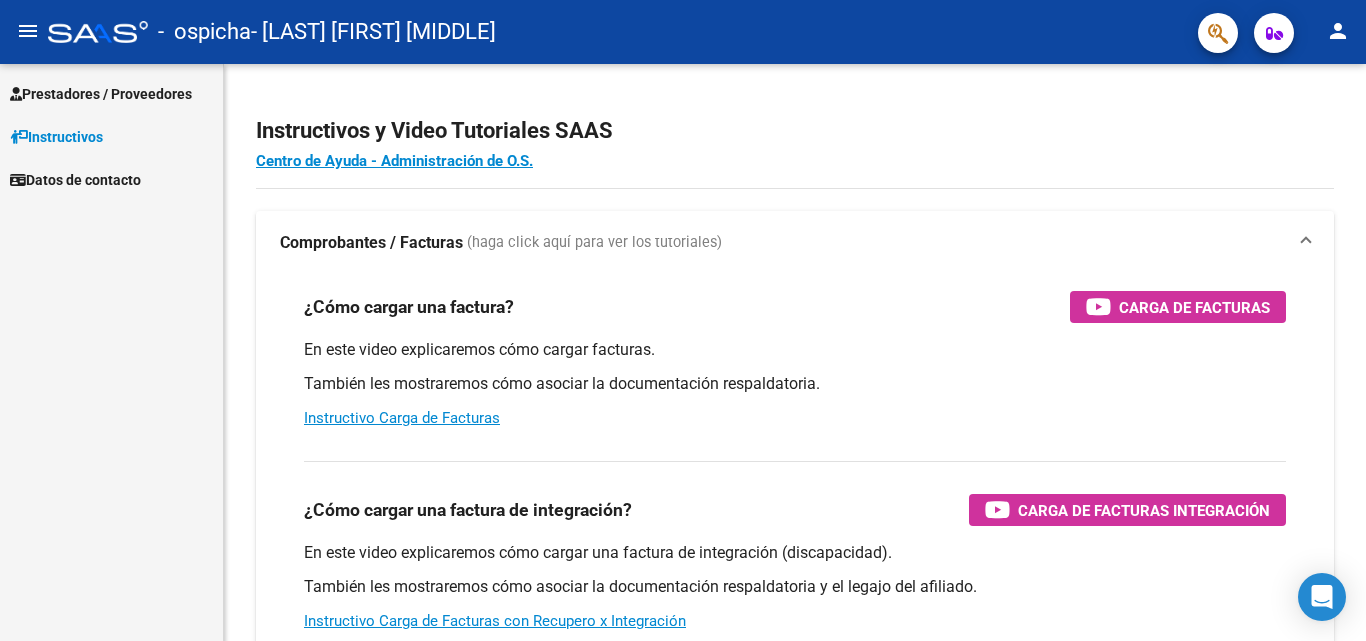 click on "Prestadores / Proveedores" at bounding box center [101, 94] 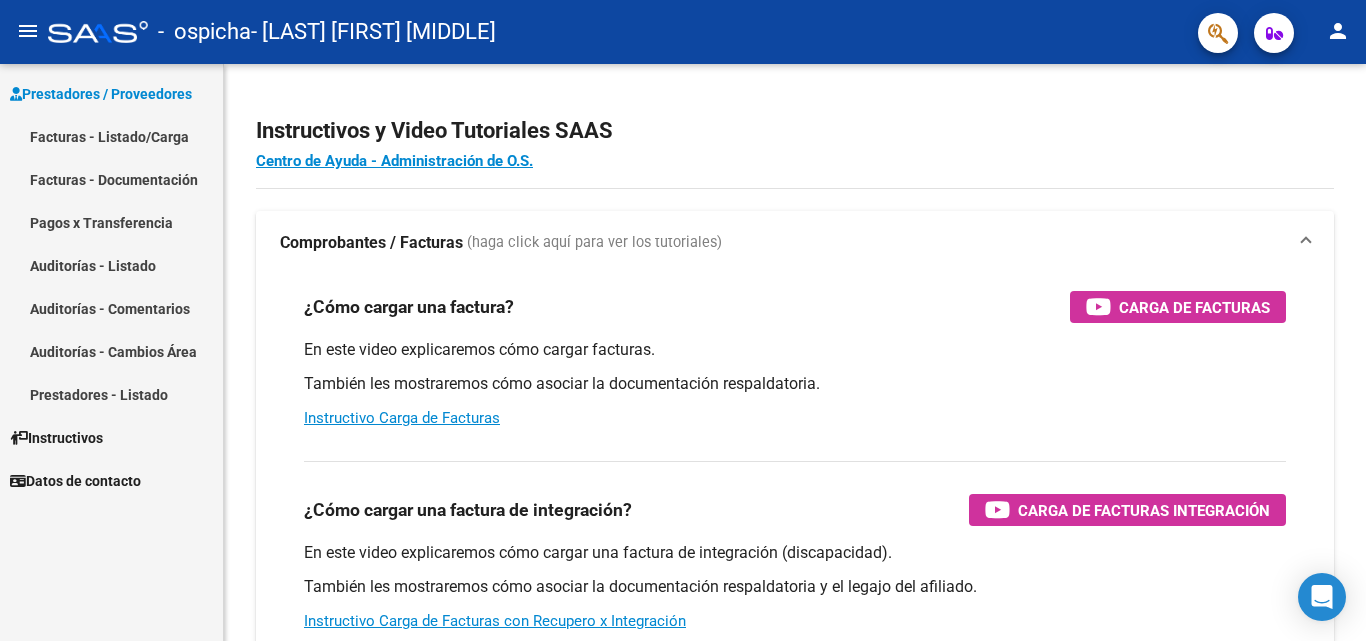 click on "Facturas - Listado/Carga" at bounding box center [111, 136] 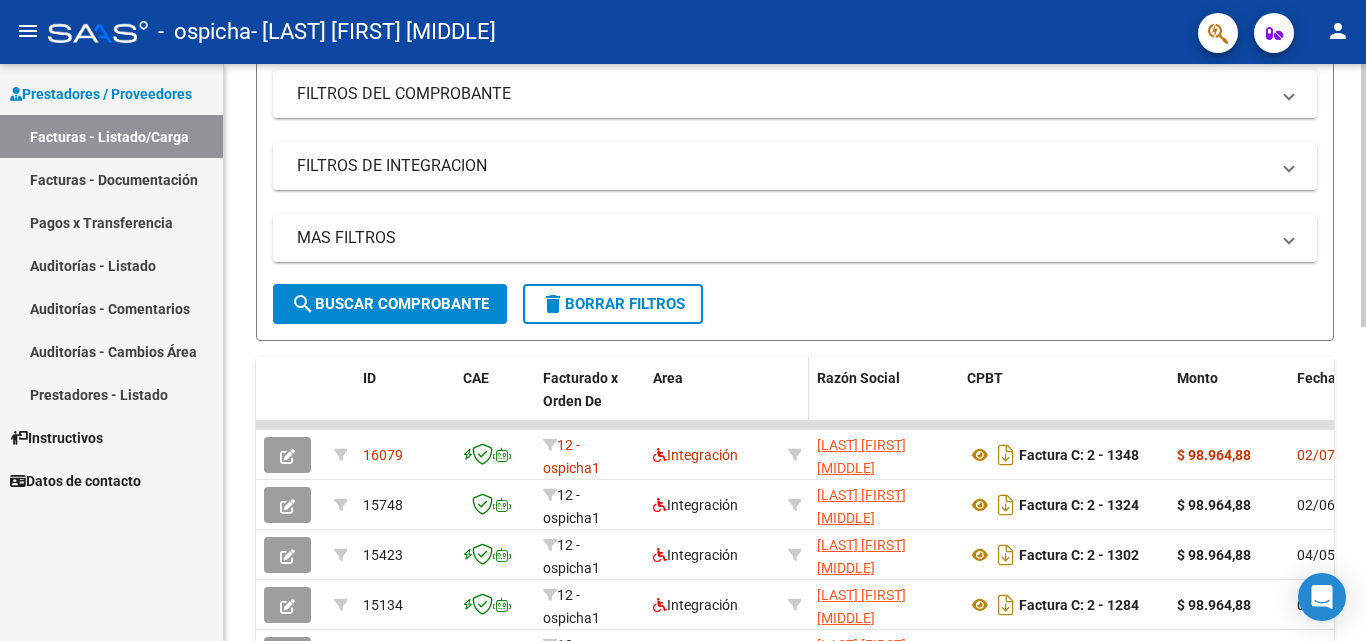 scroll, scrollTop: 365, scrollLeft: 0, axis: vertical 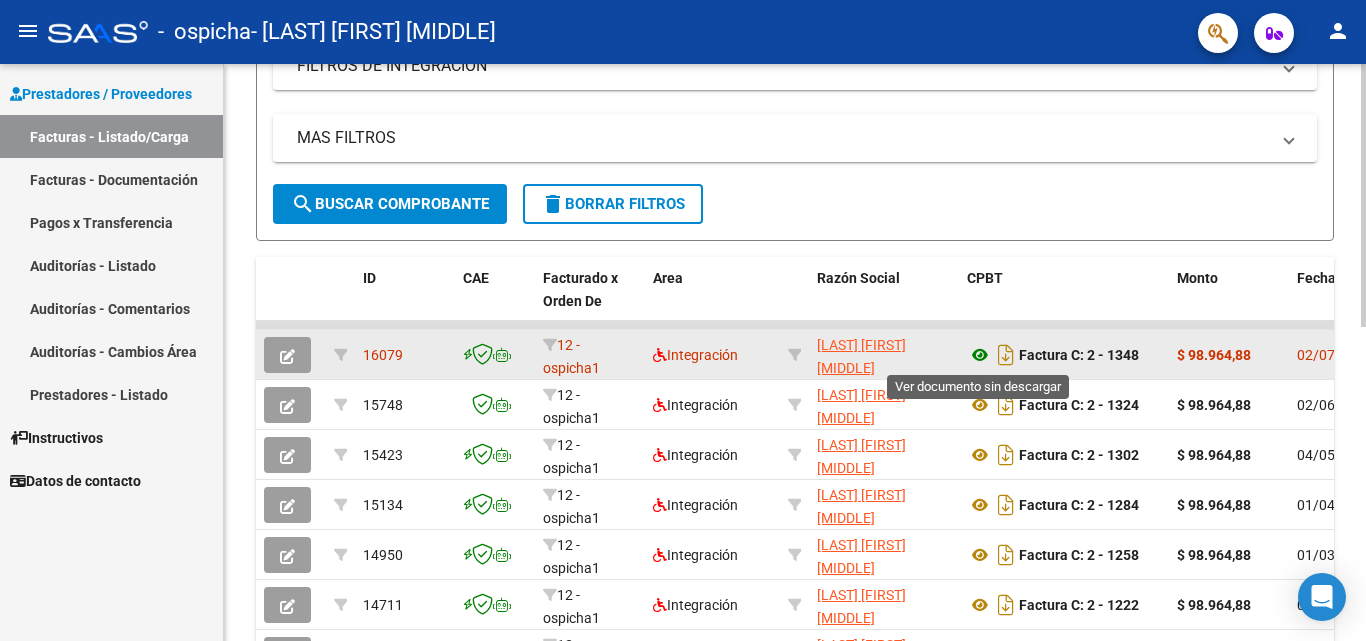 click 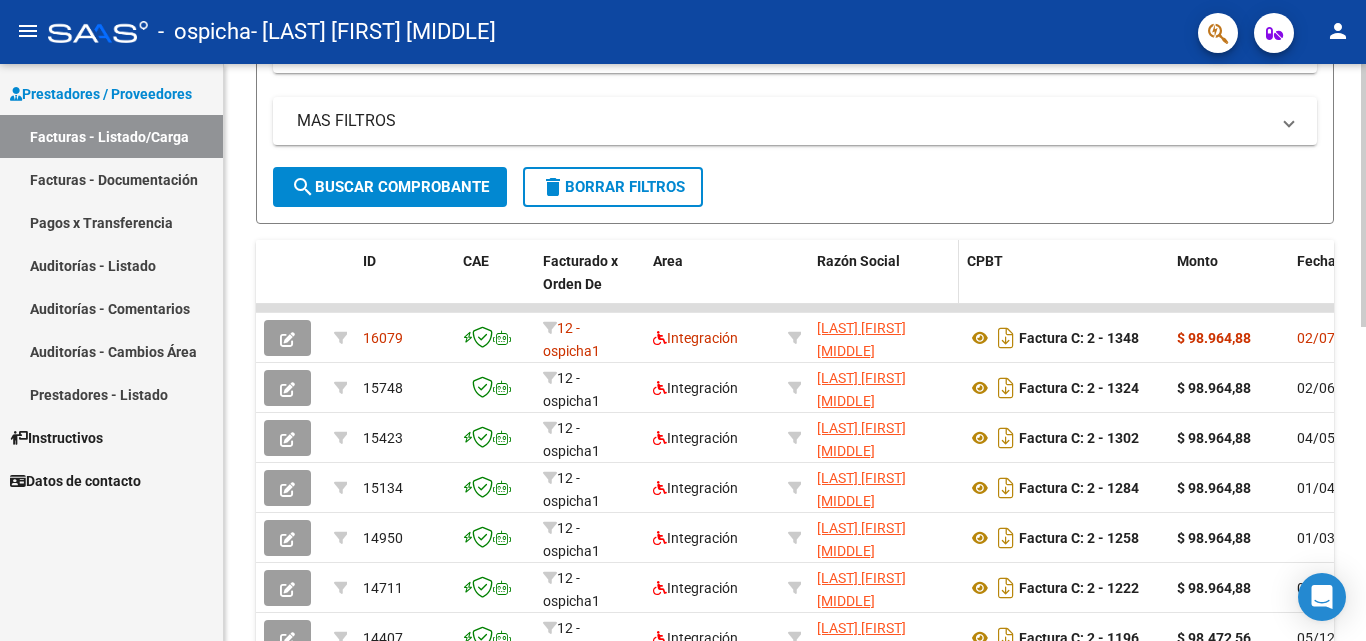 scroll, scrollTop: 400, scrollLeft: 0, axis: vertical 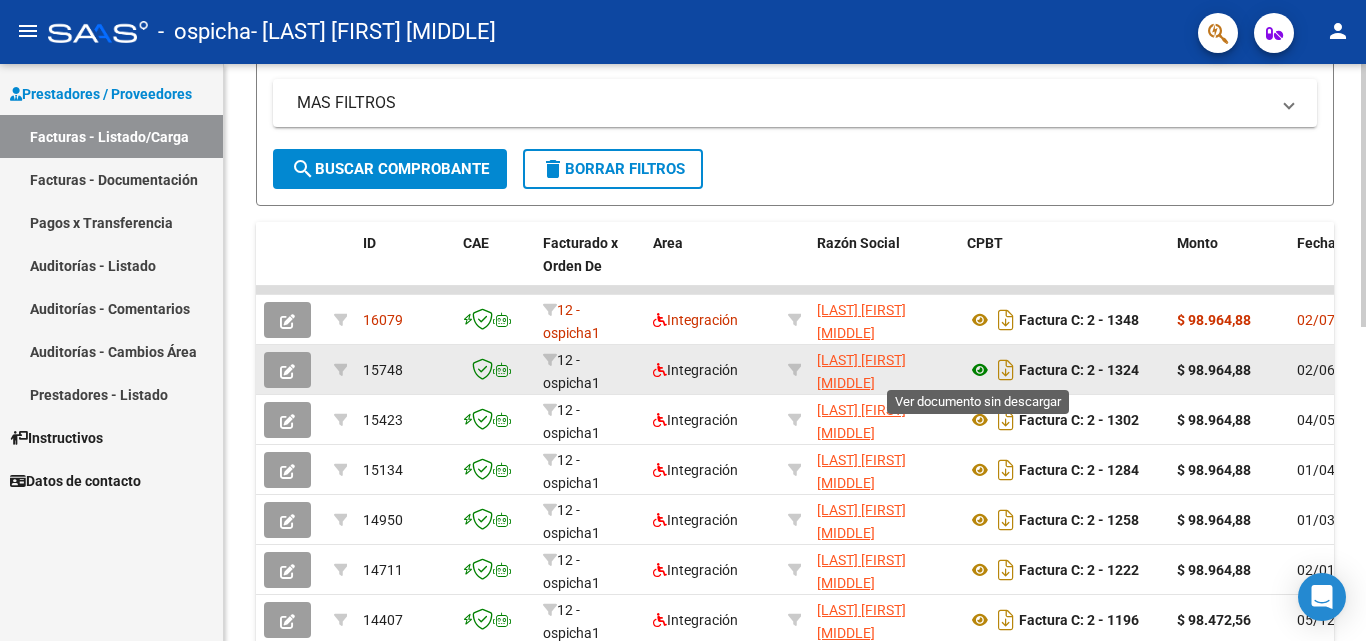 click 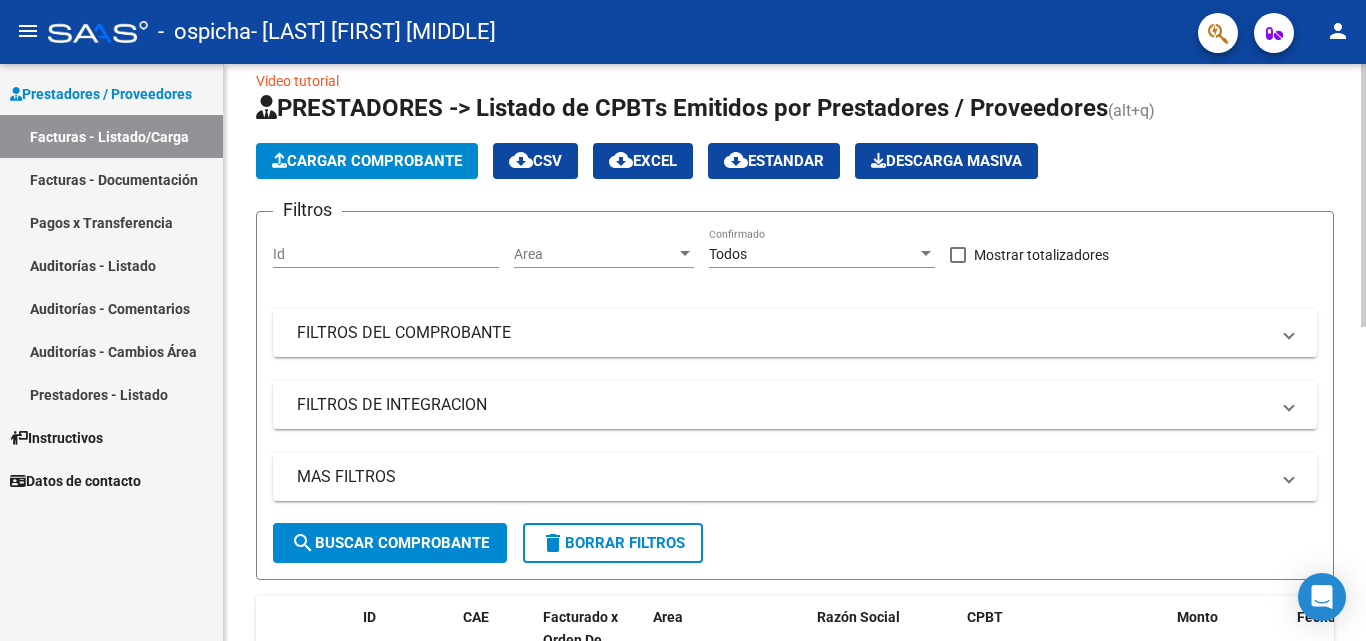 scroll, scrollTop: 0, scrollLeft: 0, axis: both 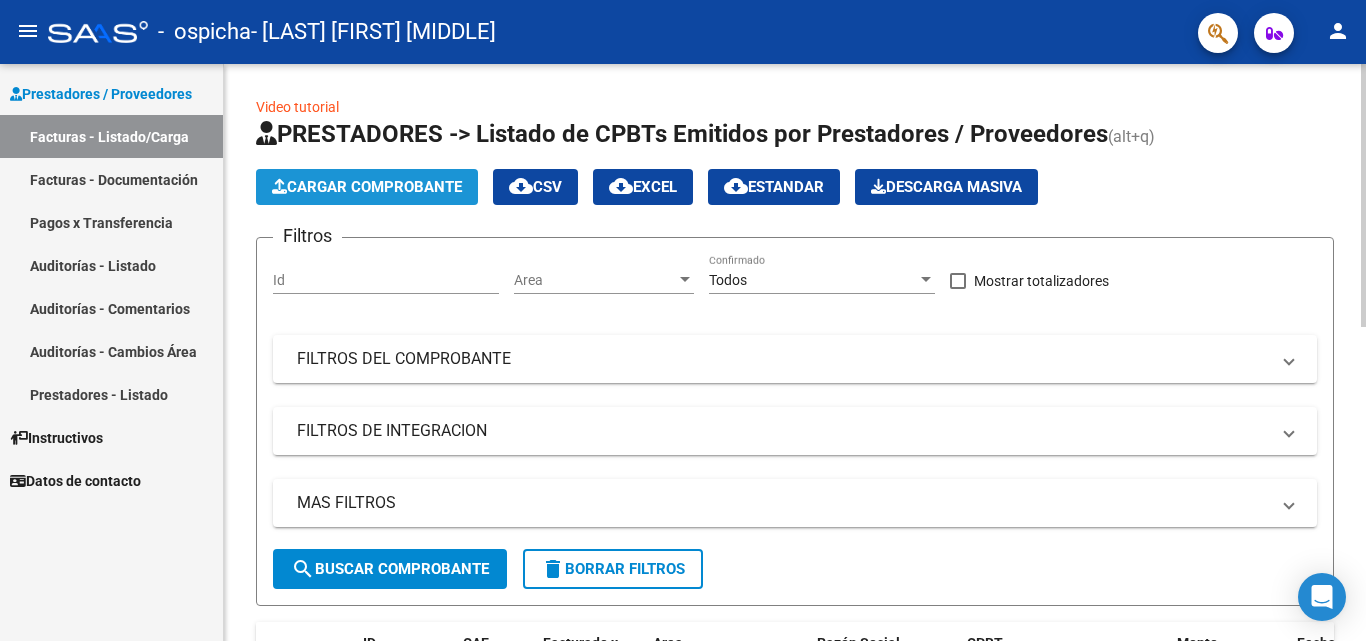 click on "Cargar Comprobante" 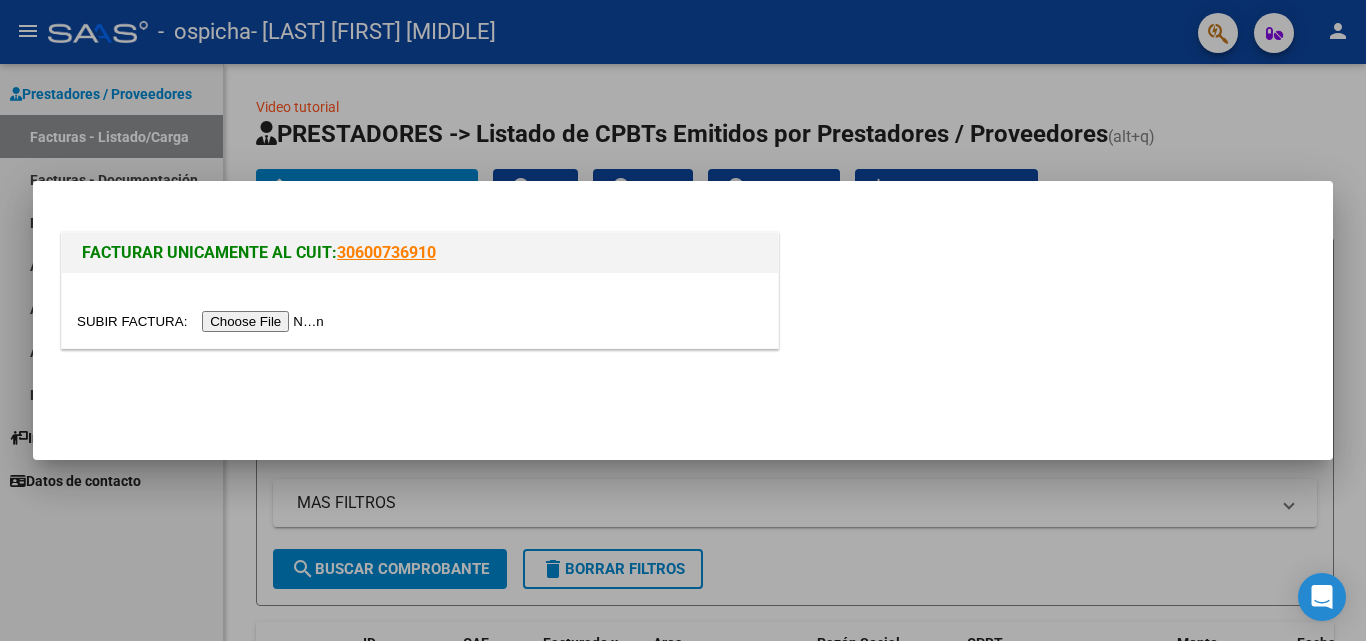 click at bounding box center [203, 321] 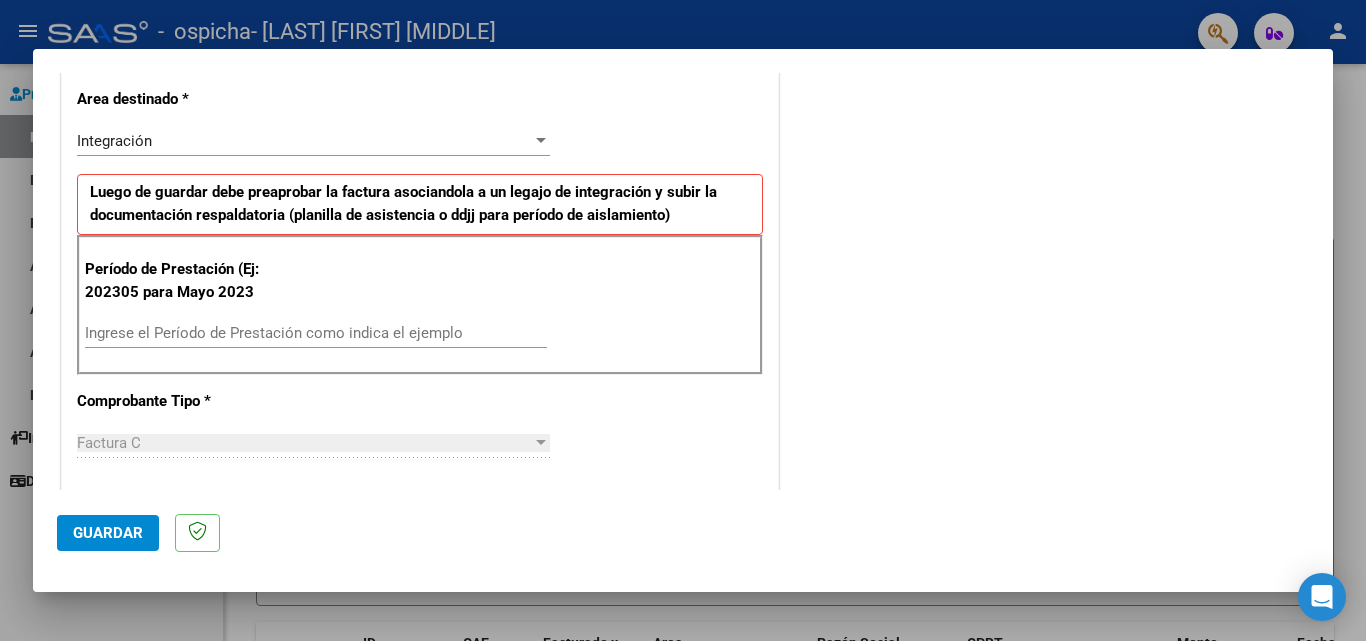 scroll, scrollTop: 500, scrollLeft: 0, axis: vertical 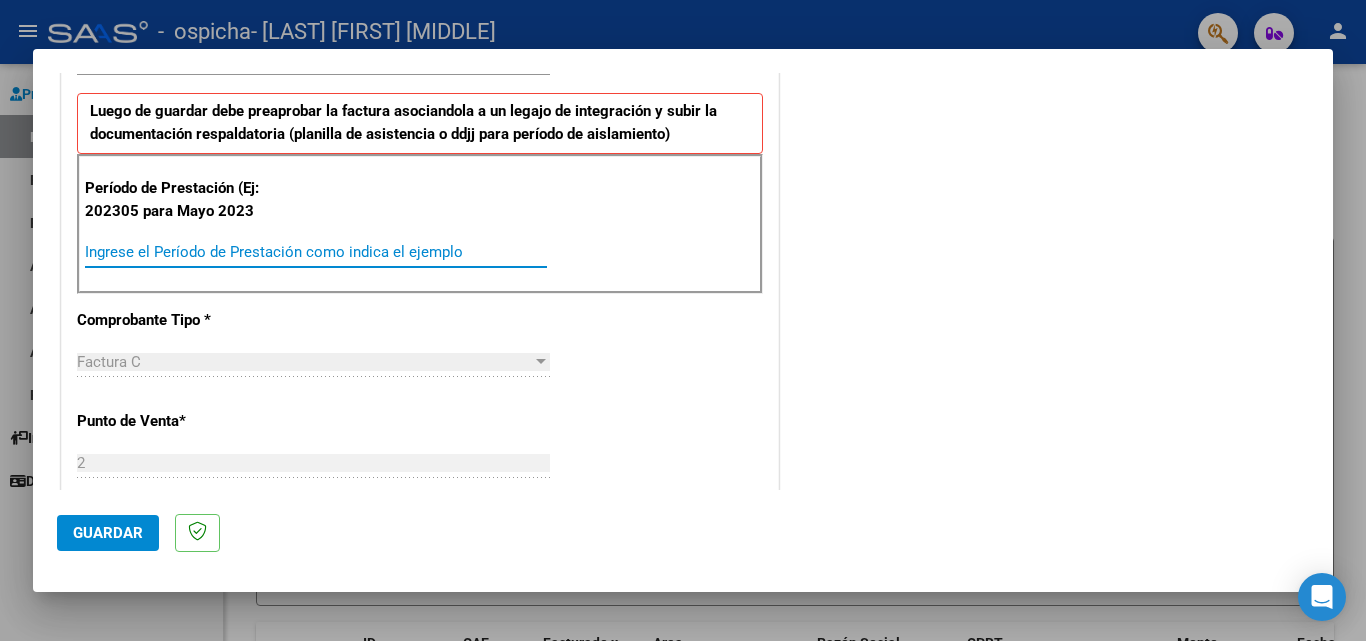 click on "Ingrese el Período de Prestación como indica el ejemplo" at bounding box center (316, 252) 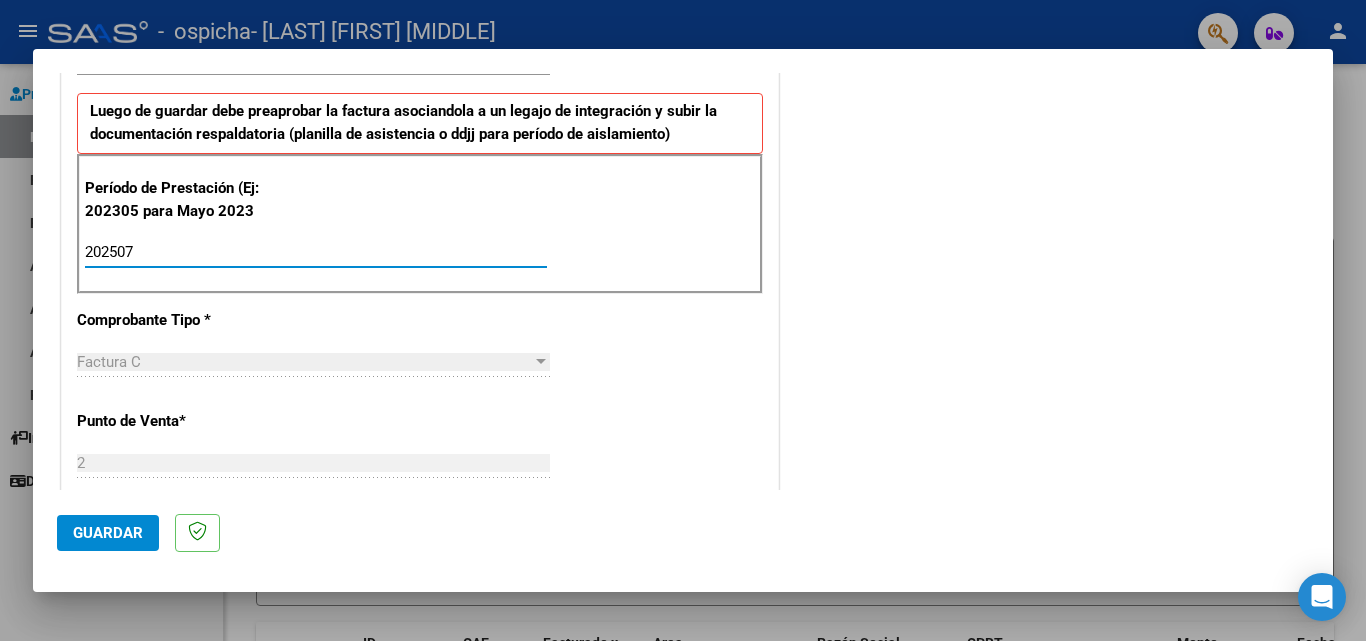 type on "202507" 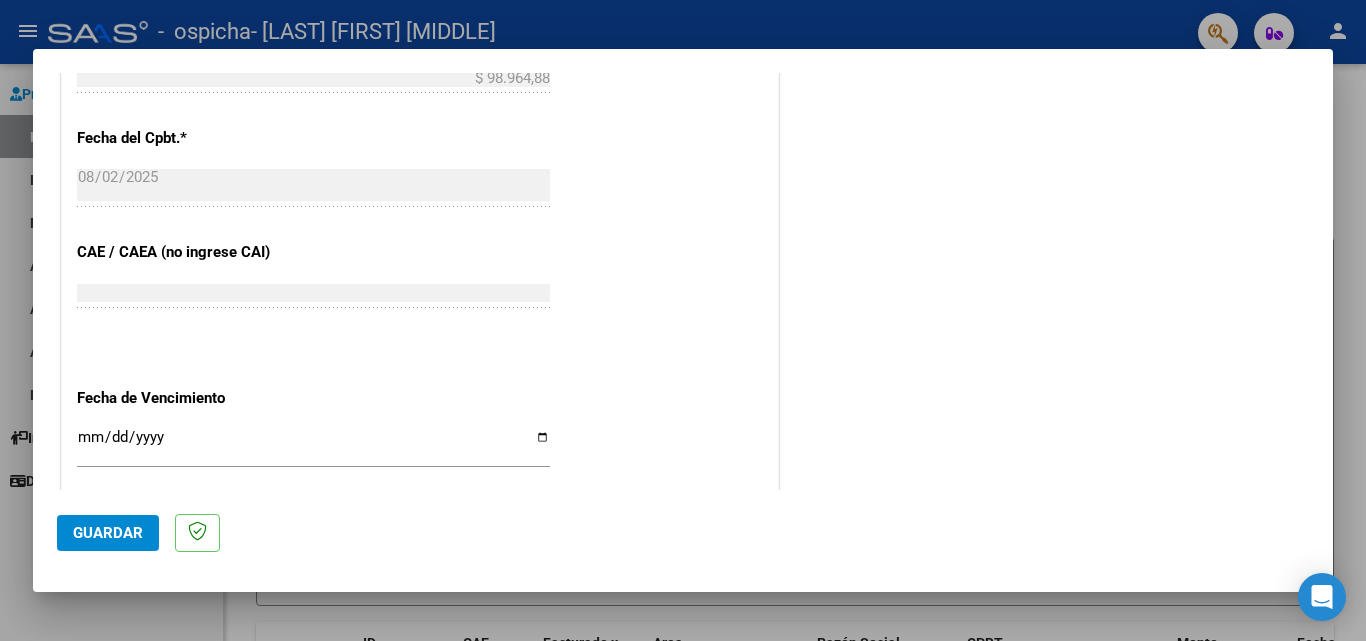 scroll, scrollTop: 1200, scrollLeft: 0, axis: vertical 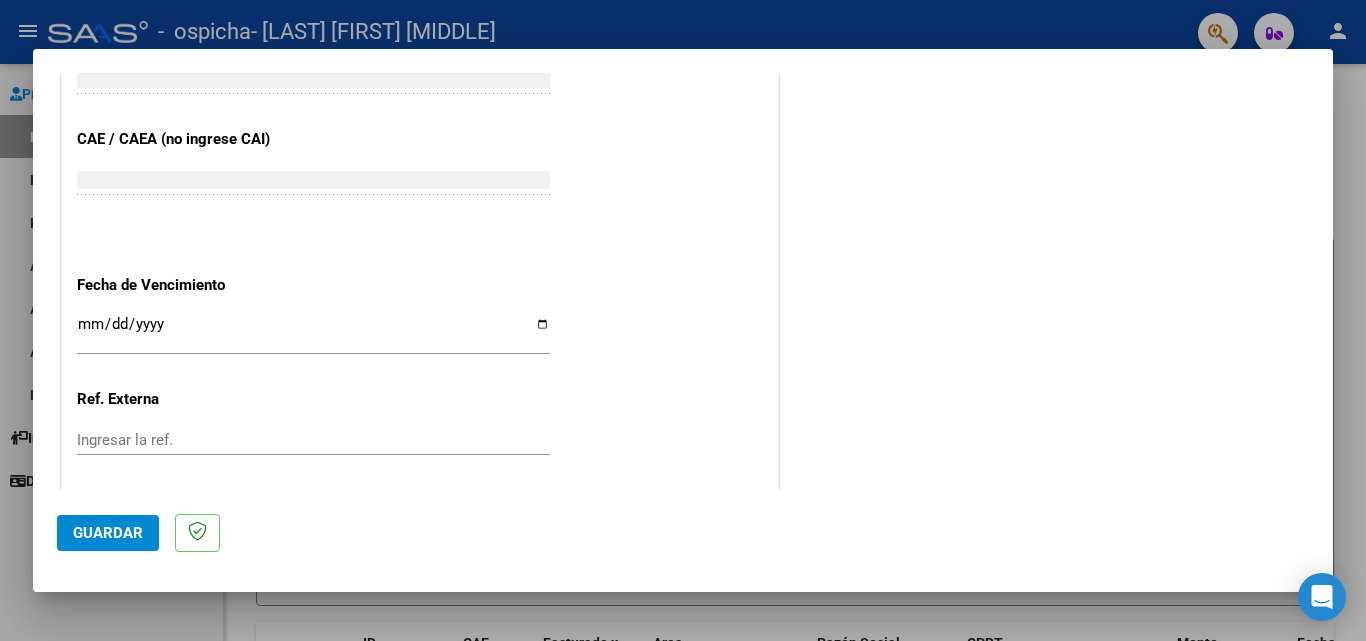click on "Ingresar la fecha" at bounding box center [313, 332] 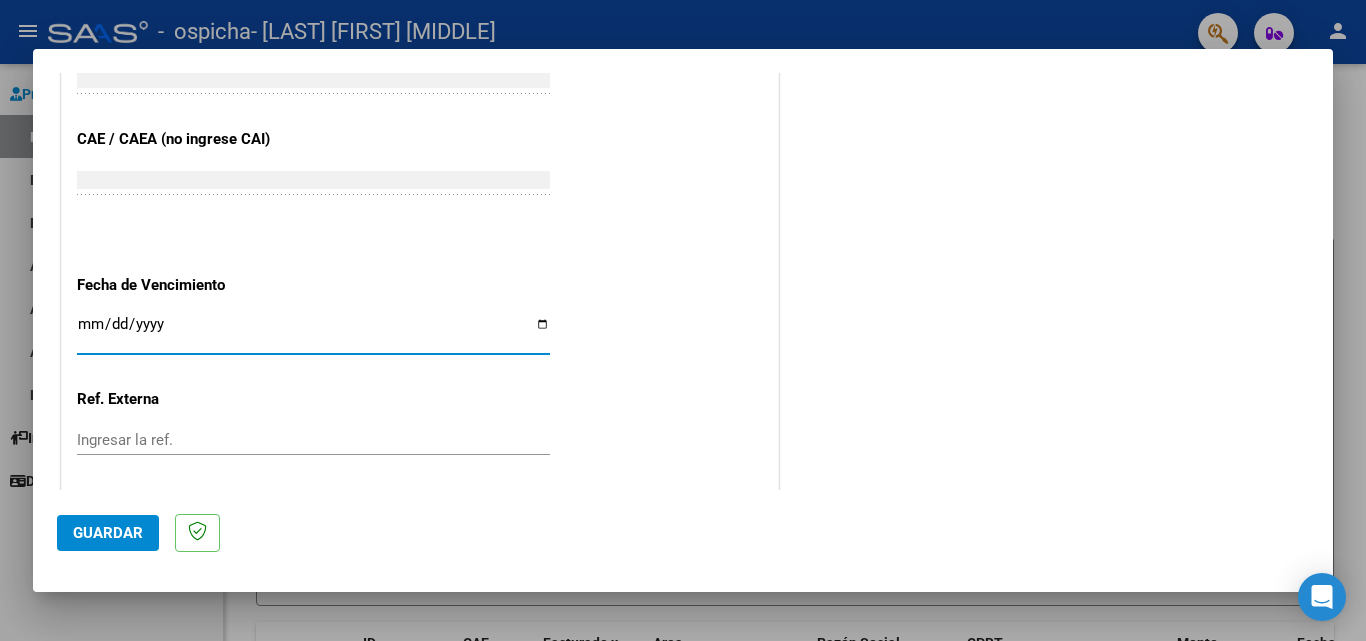 type on "2025-08-12" 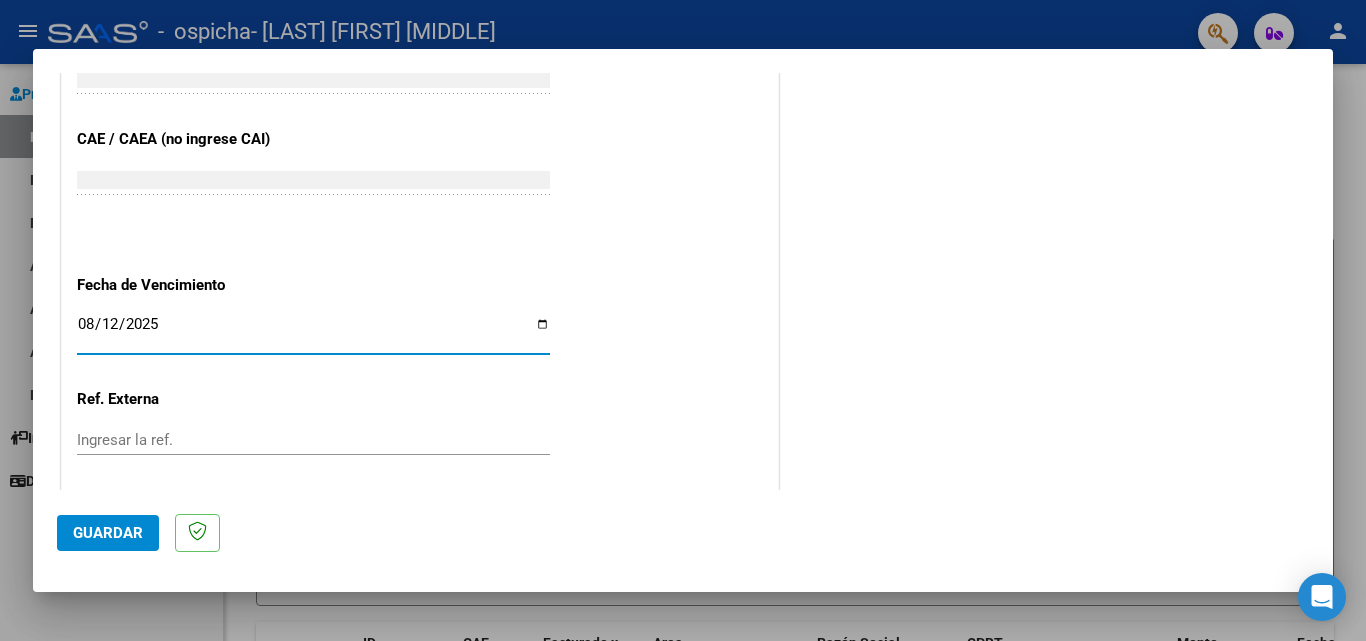 click on "CUIT * [NUMBER] Ingresar CUIT ANALISIS PRESTADOR Area destinado * Integración Seleccionar Area Luego de guardar debe preaprobar la factura asociandola a un legajo de integración y subir la documentación respaldatoria (planilla de asistencia o ddjj para período de aislamiento) Período de Prestación (Ej: 202305 para Mayo 2023 202507 Ingrese el Período de Prestación como indica el ejemplo Comprobante Tipo * Factura C Seleccionar Tipo Punto de Venta * 2 Ingresar el Nro. Número * 1363 Ingresar el Nro. Monto * $ 98.964,88 Ingresar el monto Fecha del Cpbt. * 2025-08-02 Ingresar la fecha CAE / CAEA (no ingrese CAI) [NUMBER] Ingresar el CAE o CAEA (no ingrese CAI) Fecha de Vencimiento 2025-08-12 Ingresar la fecha Ref. Externa Ingresar la ref. N° Liquidación Ingresar el N° Liquidación" at bounding box center [420, -144] 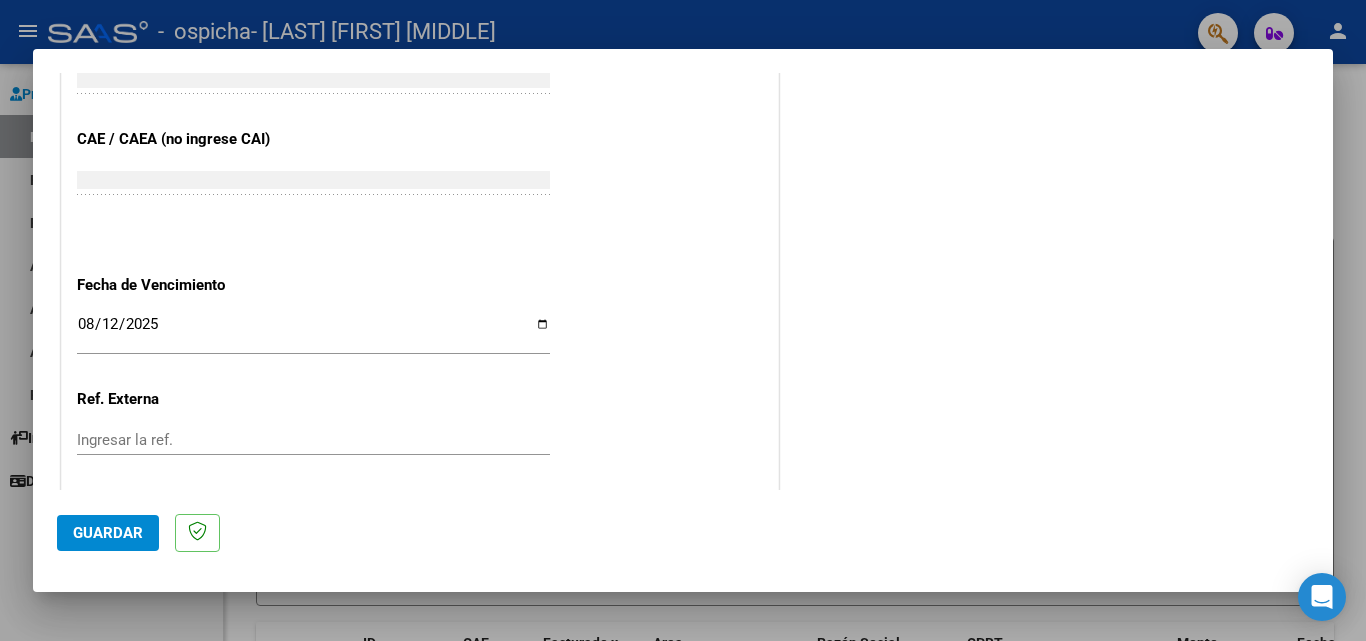 click on "Guardar" 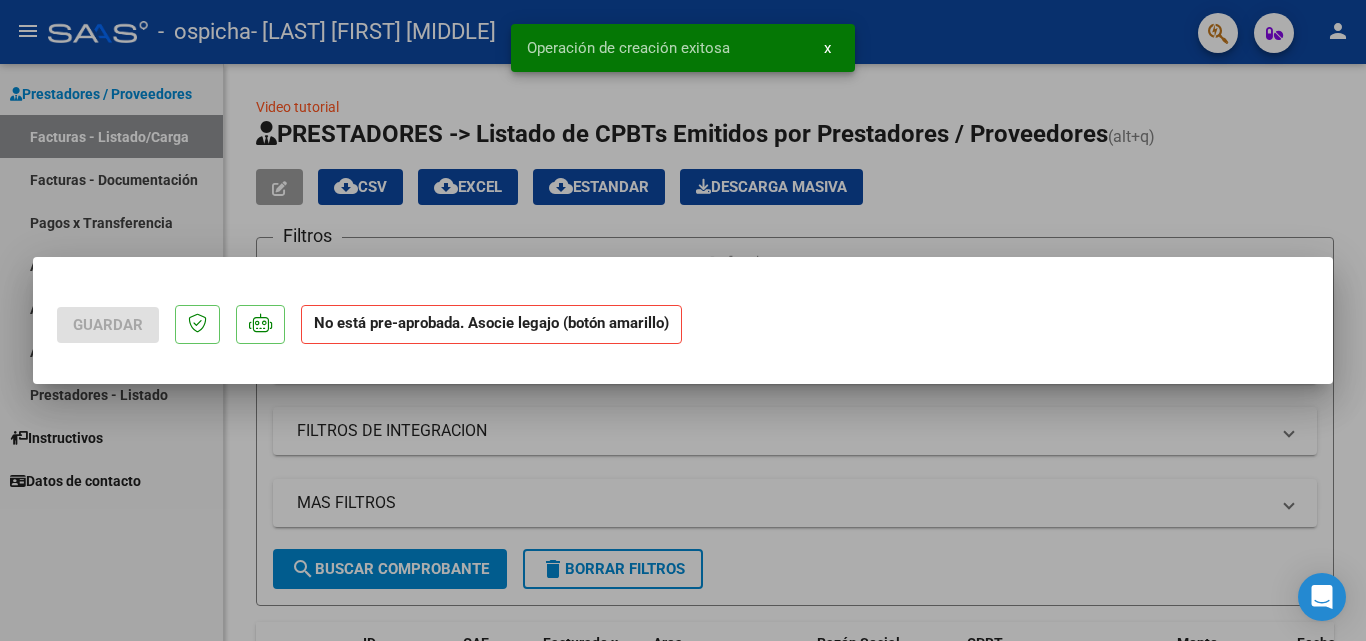 scroll, scrollTop: 0, scrollLeft: 0, axis: both 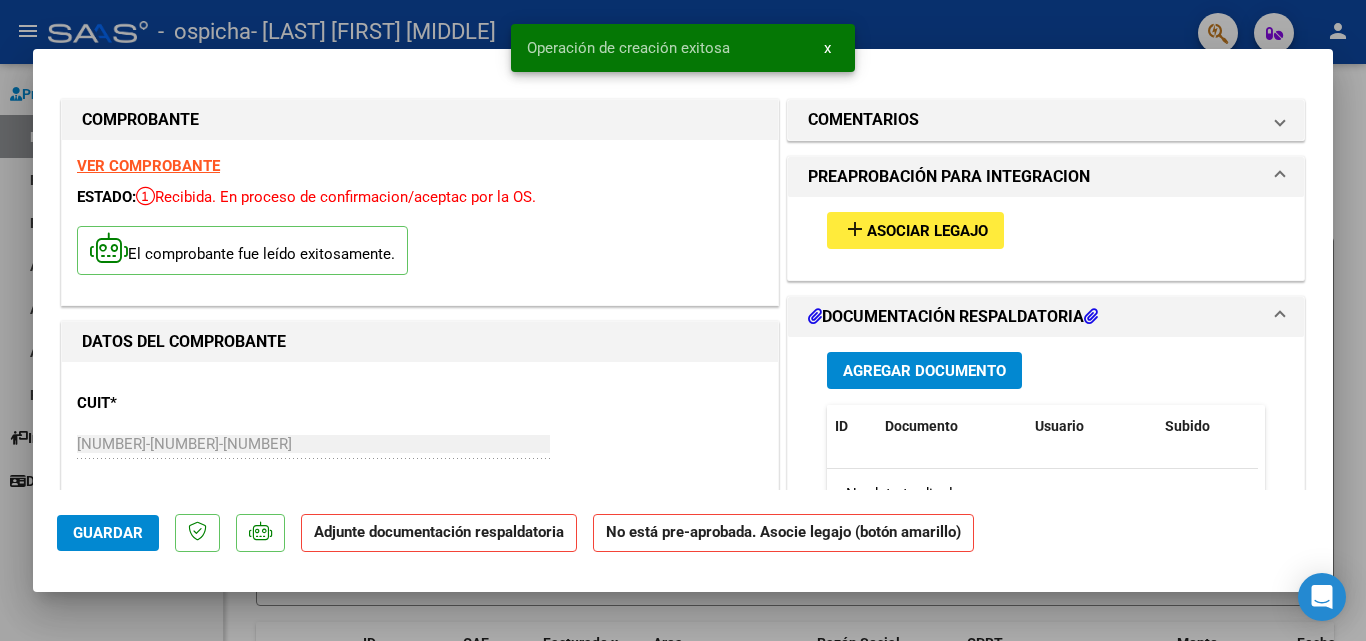 click on "Asociar Legajo" at bounding box center (927, 231) 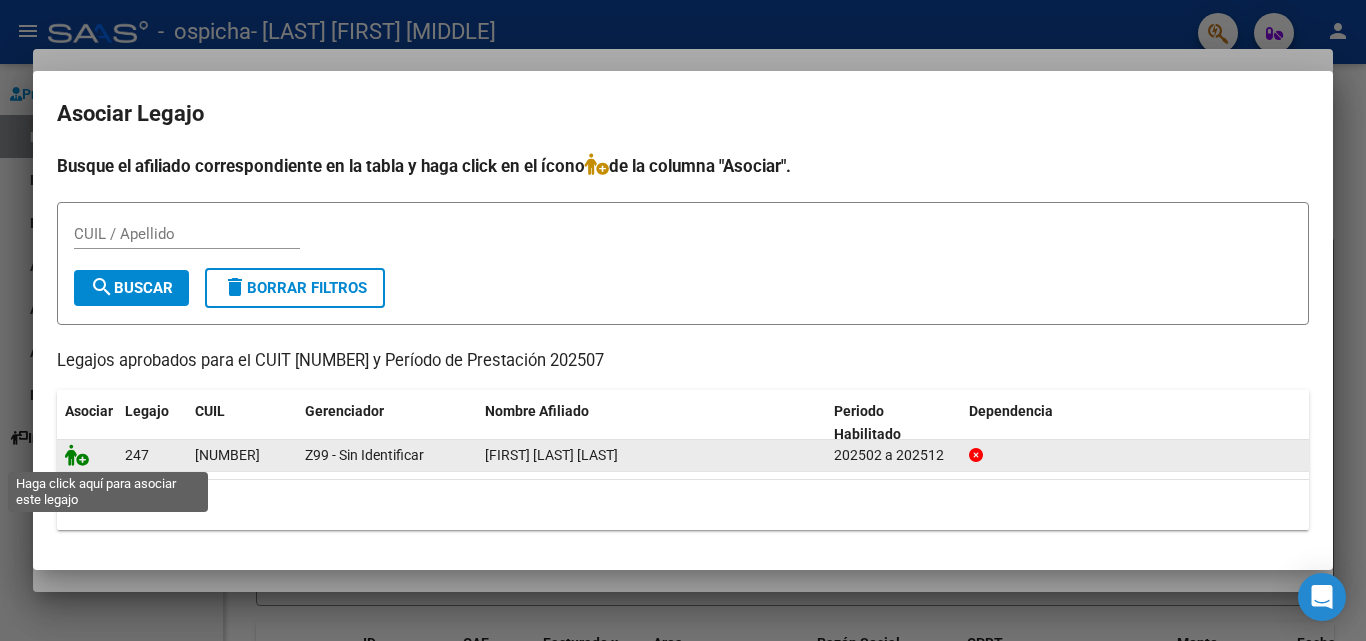 click 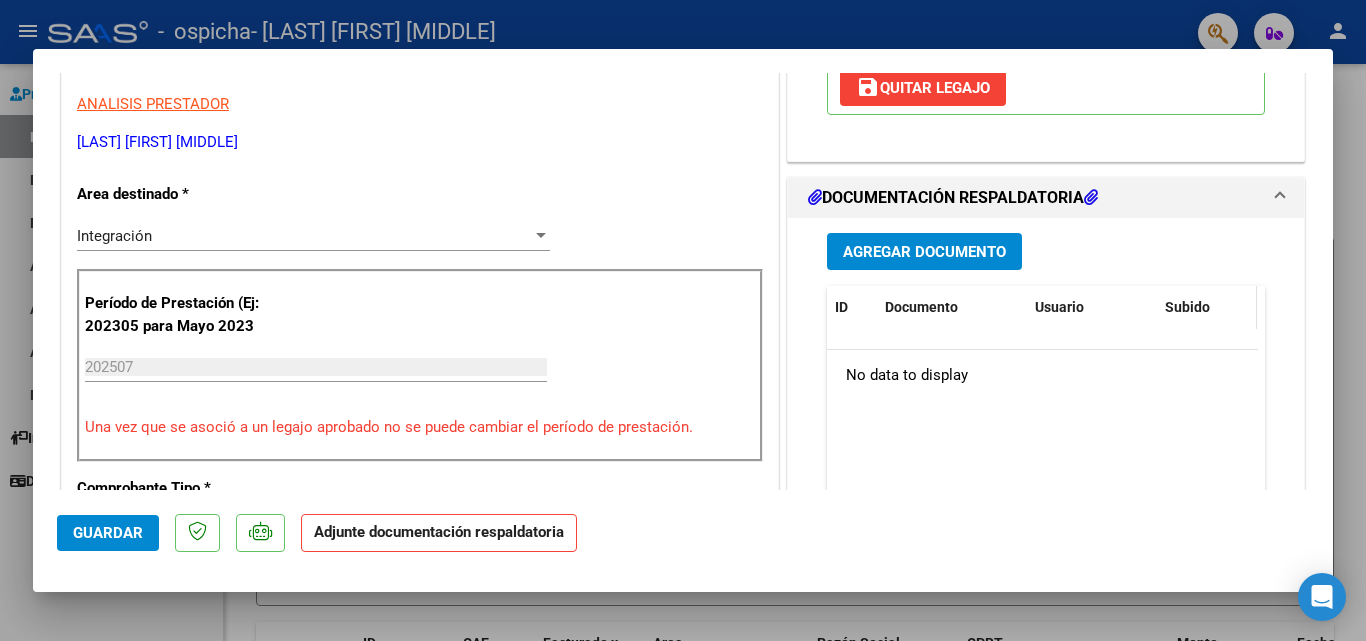 scroll, scrollTop: 500, scrollLeft: 0, axis: vertical 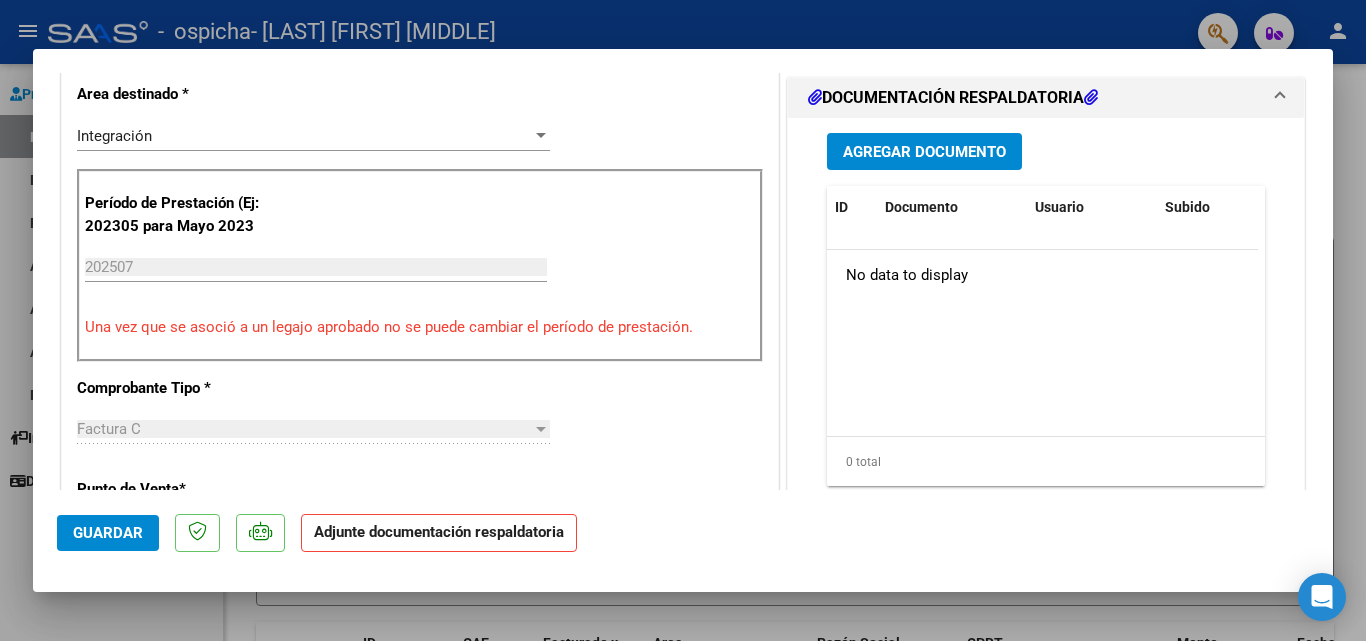 click on "Agregar Documento" at bounding box center (924, 152) 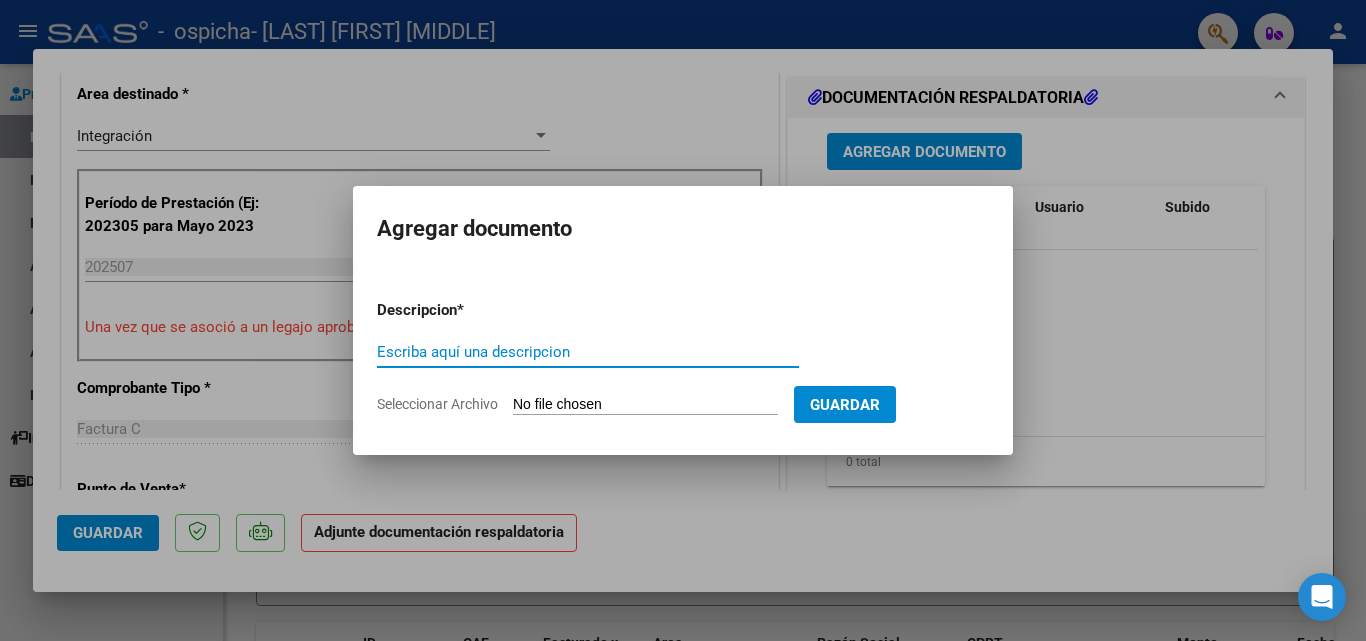 click on "Escriba aquí una descripcion" at bounding box center (588, 352) 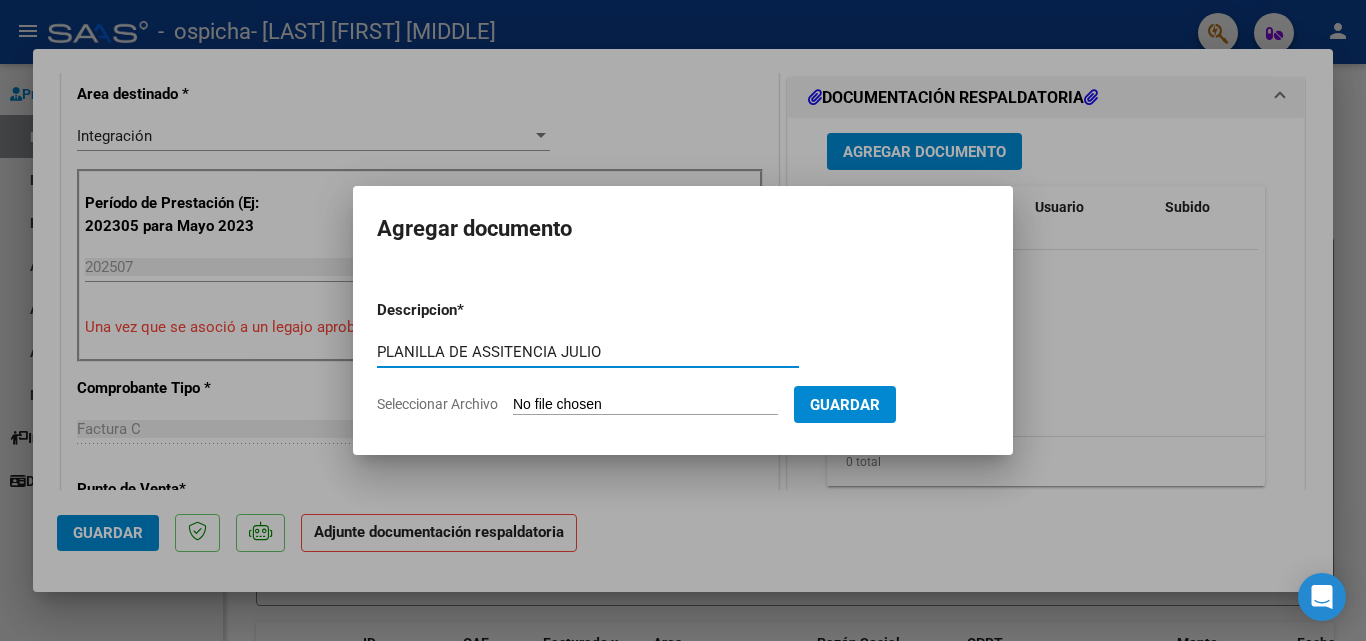 type on "PLANILLA DE ASSITENCIA JULIO" 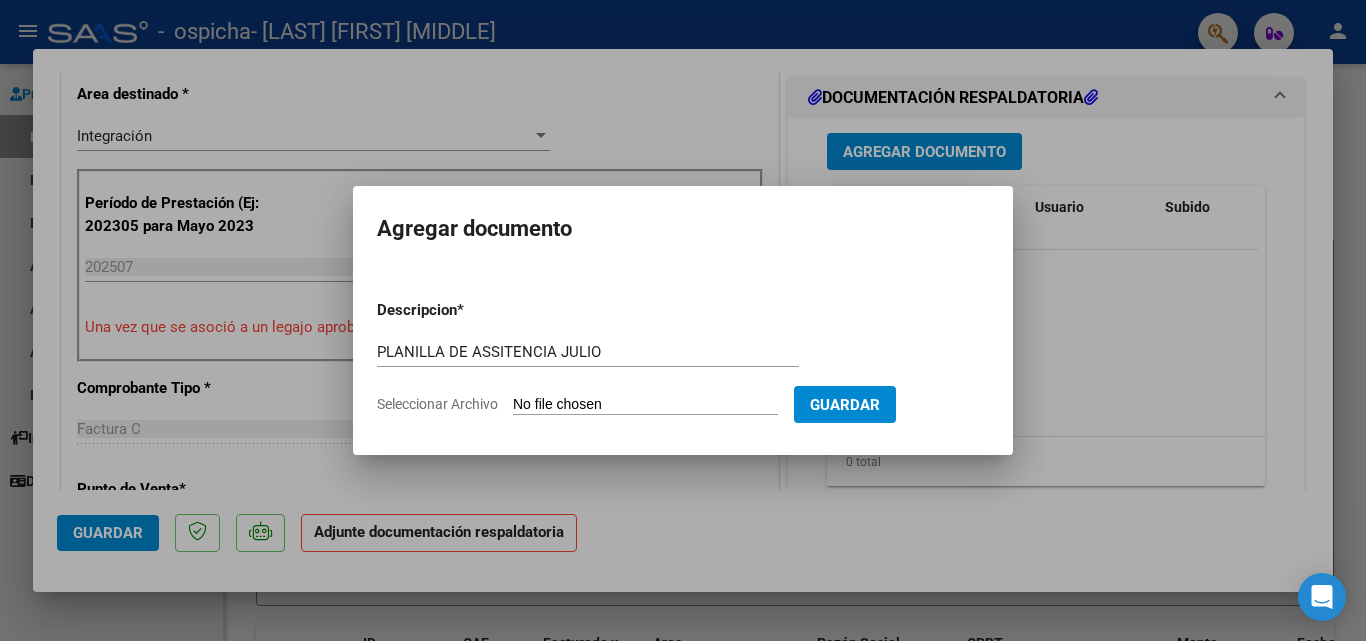 type on "C:\fakepath\Planilla Bruno JULIO 25.pdf" 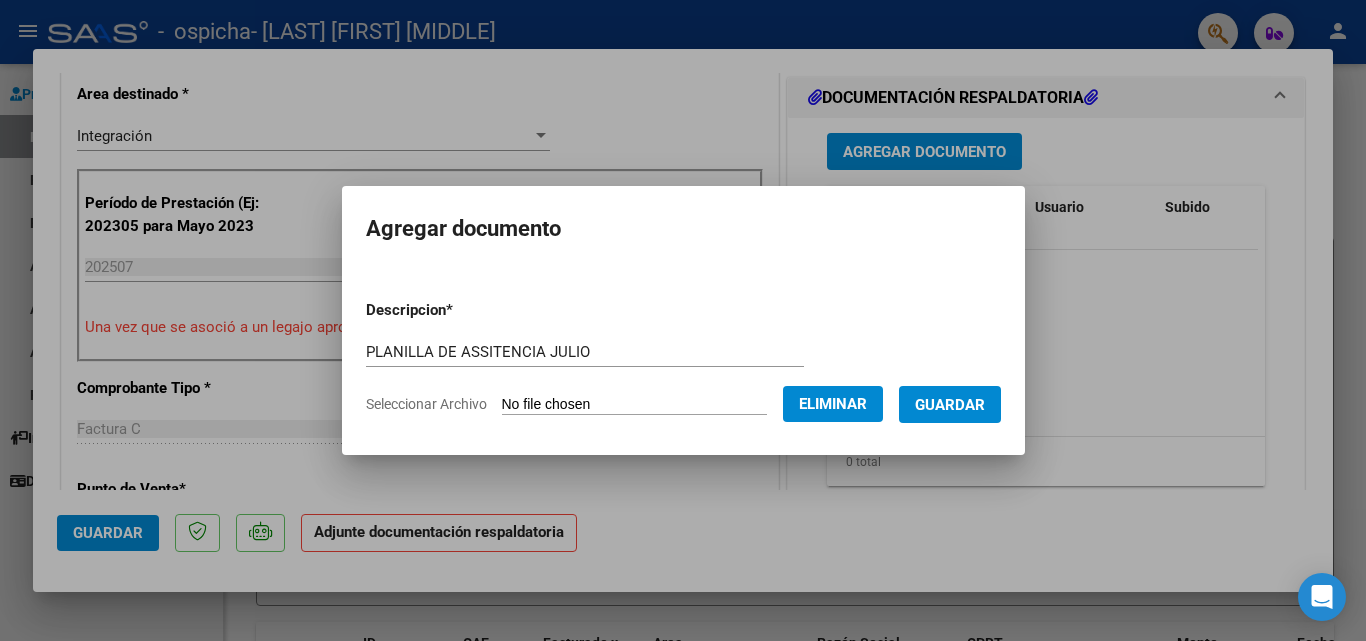 click on "Guardar" at bounding box center (950, 405) 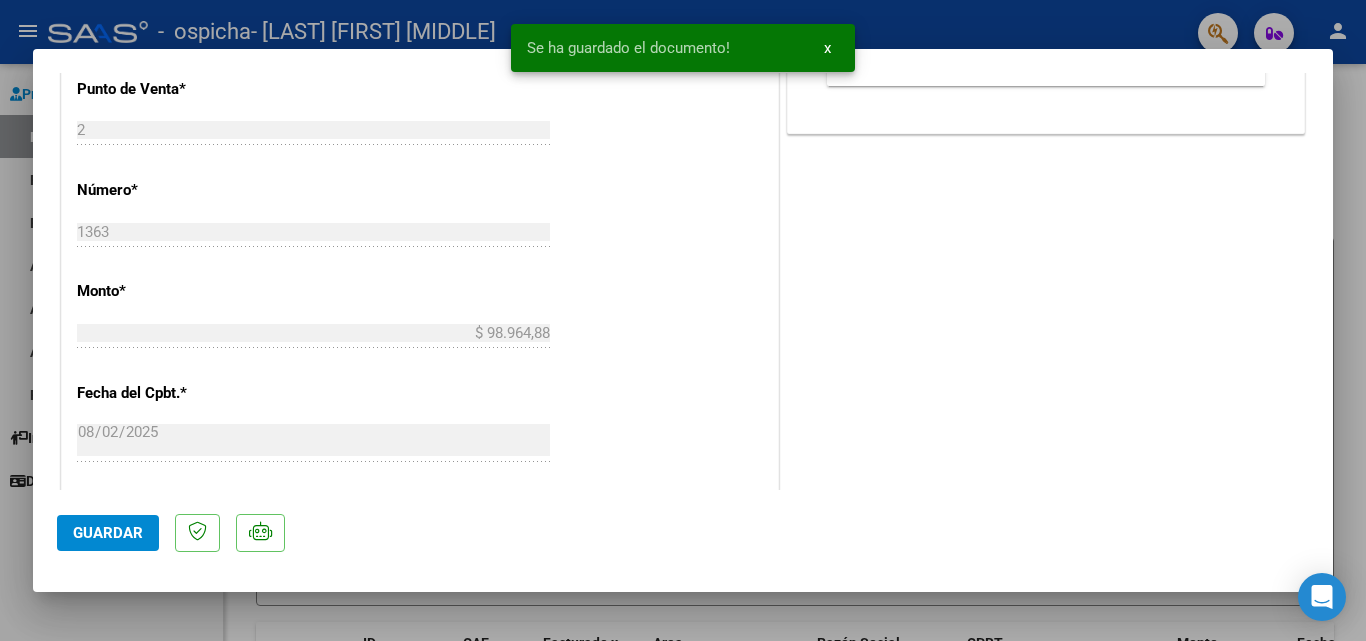 scroll, scrollTop: 1200, scrollLeft: 0, axis: vertical 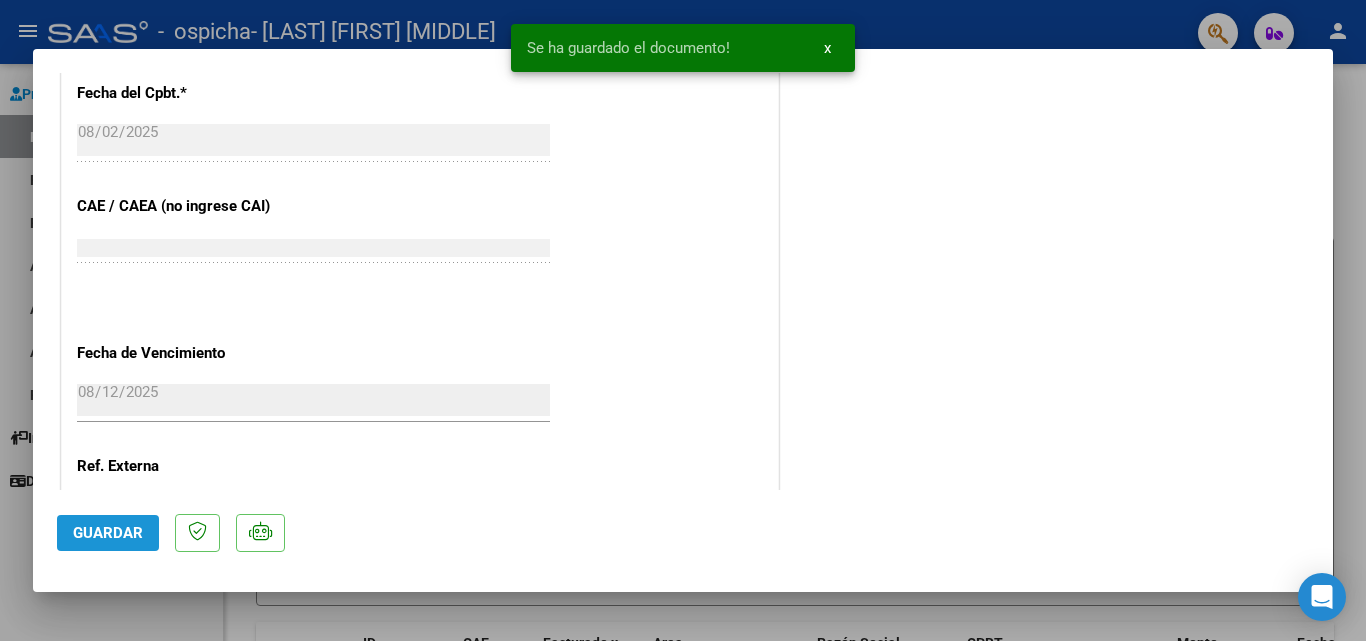 click on "Guardar" 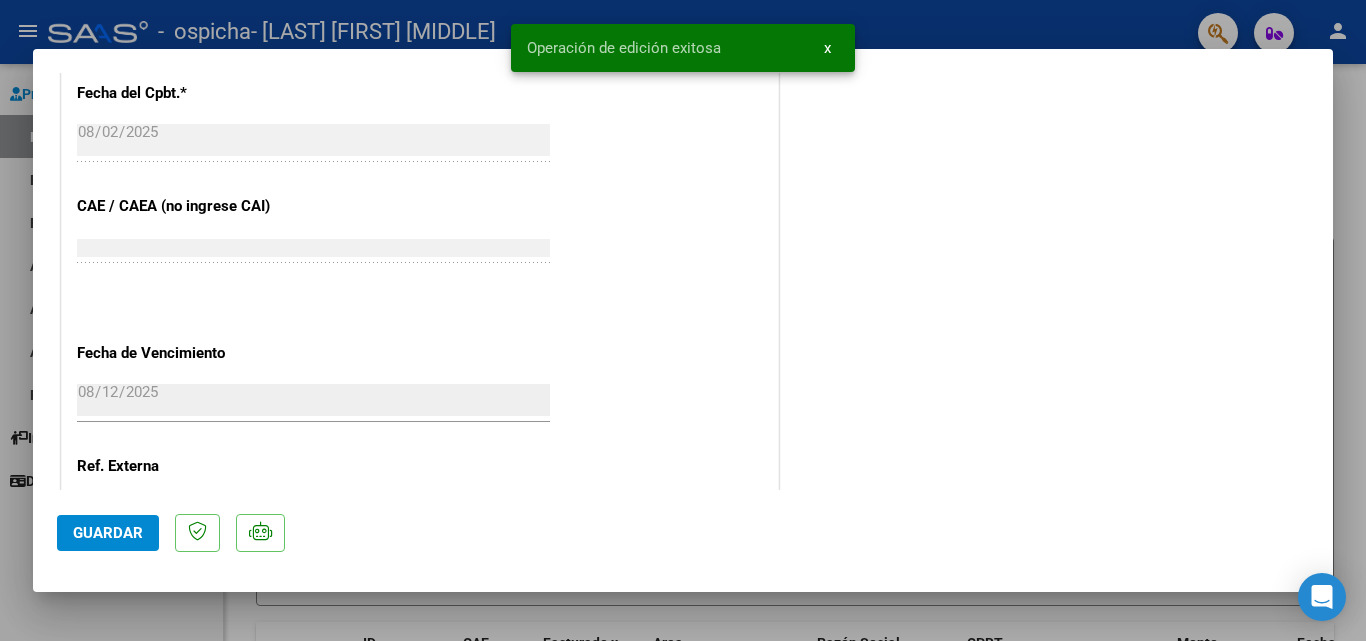 scroll, scrollTop: 1373, scrollLeft: 0, axis: vertical 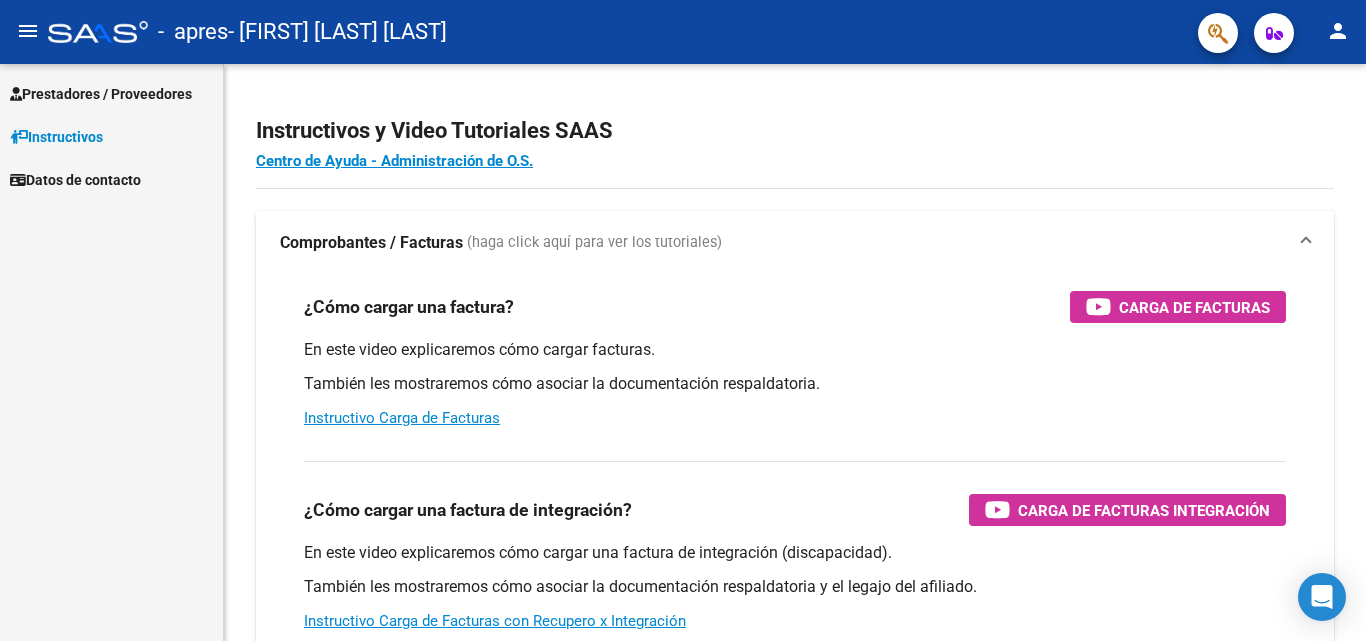 click on "Prestadores / Proveedores" at bounding box center (101, 94) 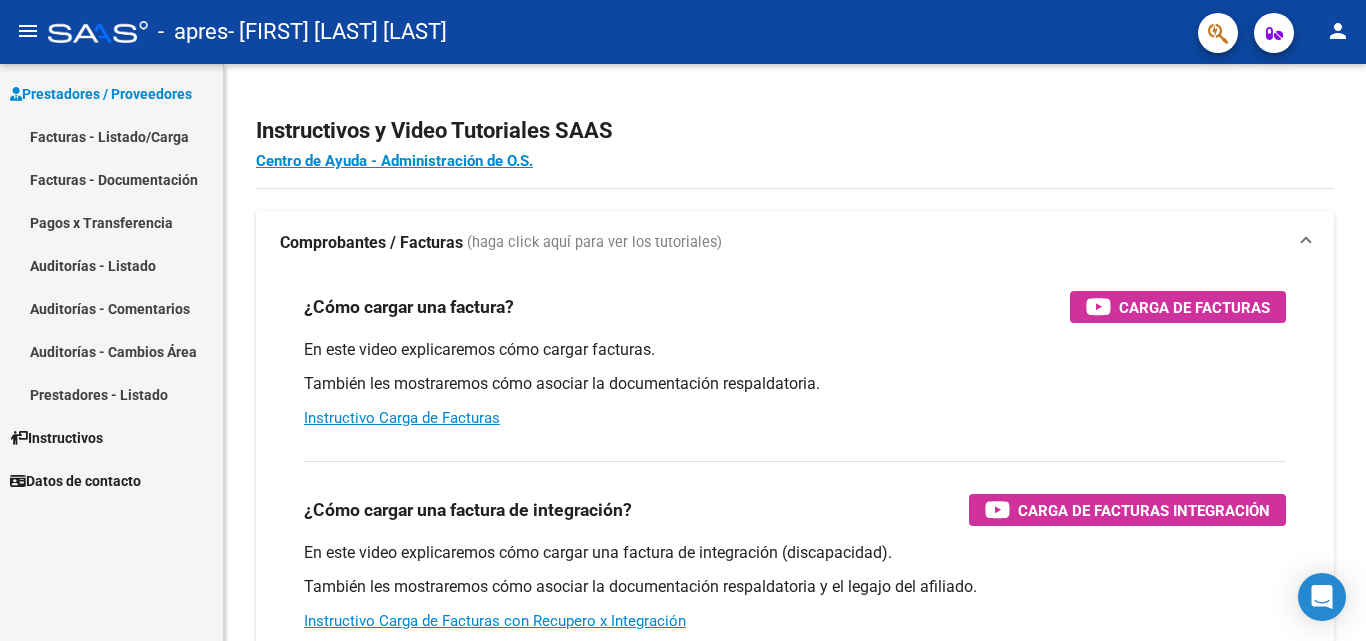click on "Facturas - Listado/Carga" at bounding box center (111, 136) 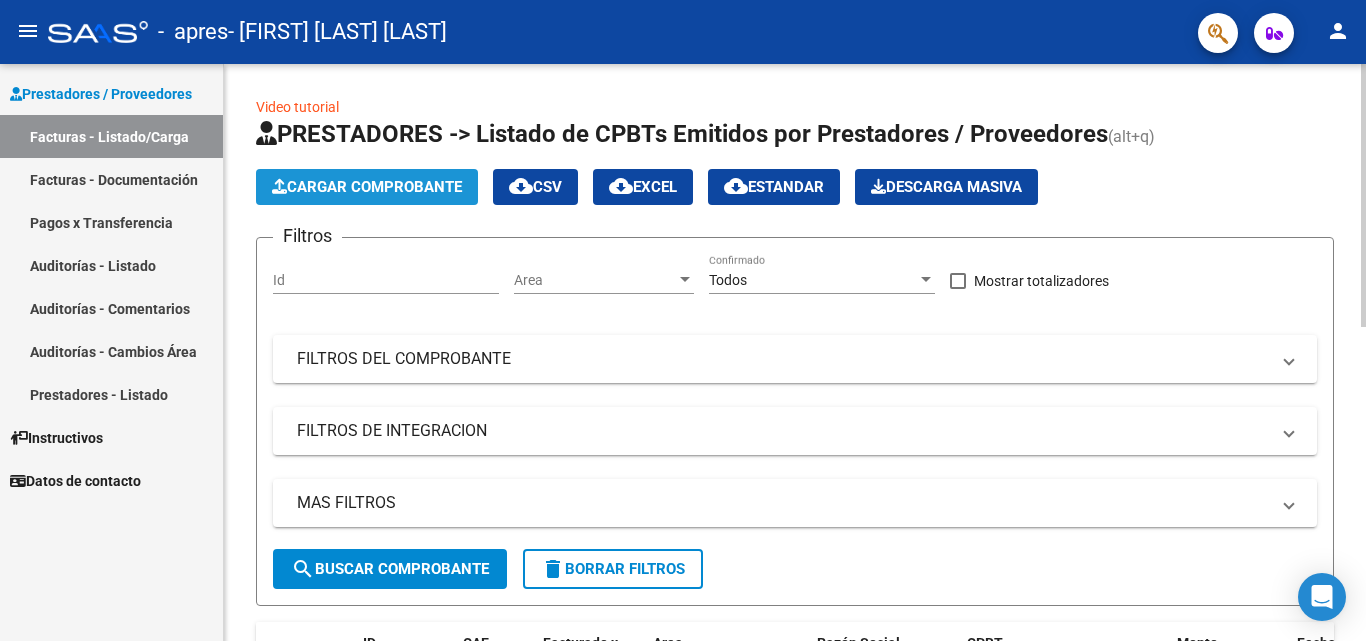 click on "Cargar Comprobante" 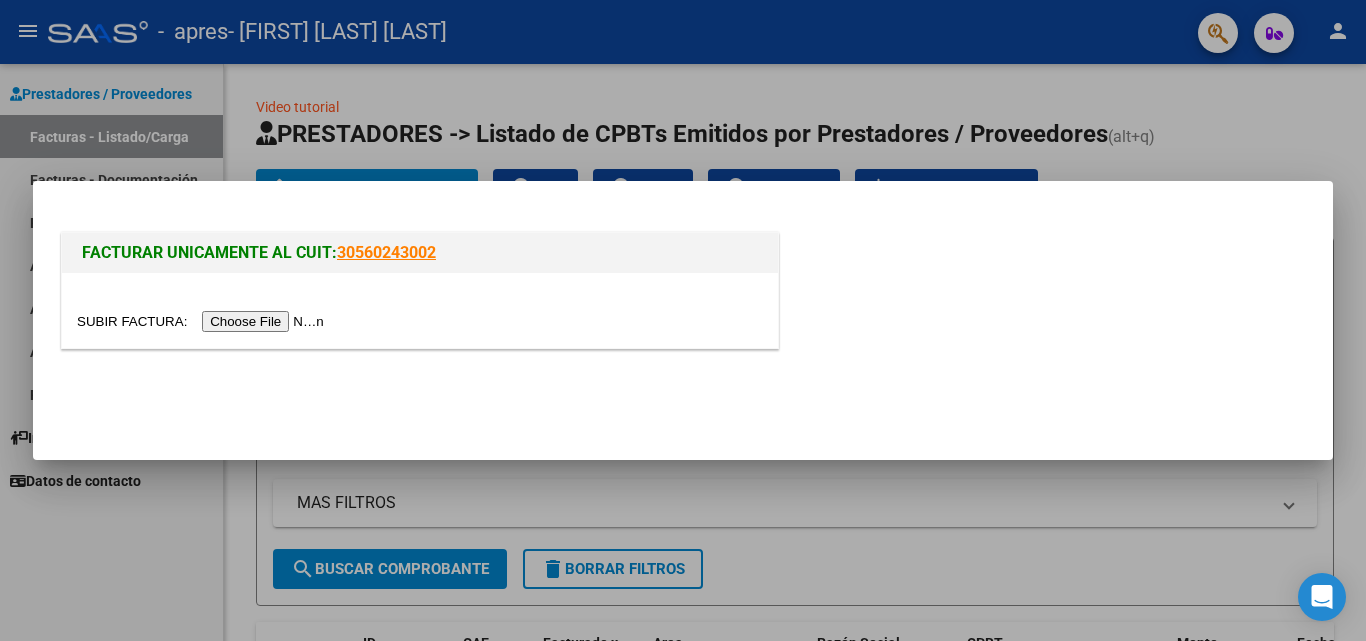 click at bounding box center [203, 321] 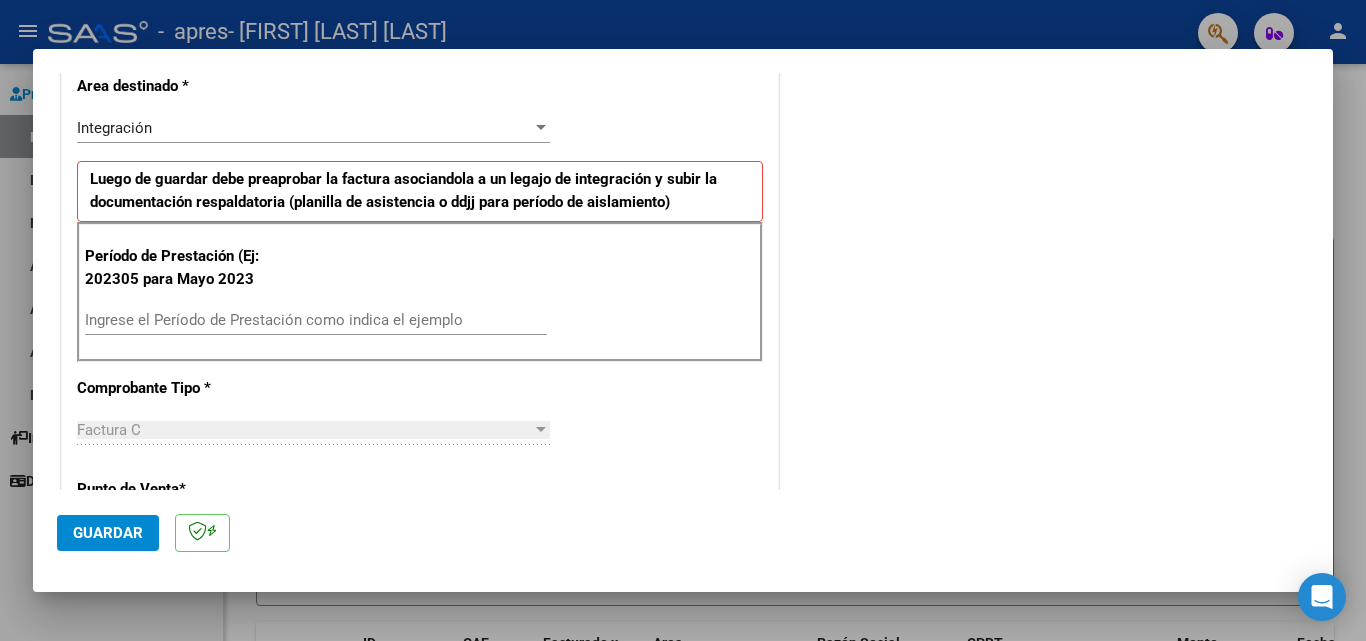 scroll, scrollTop: 500, scrollLeft: 0, axis: vertical 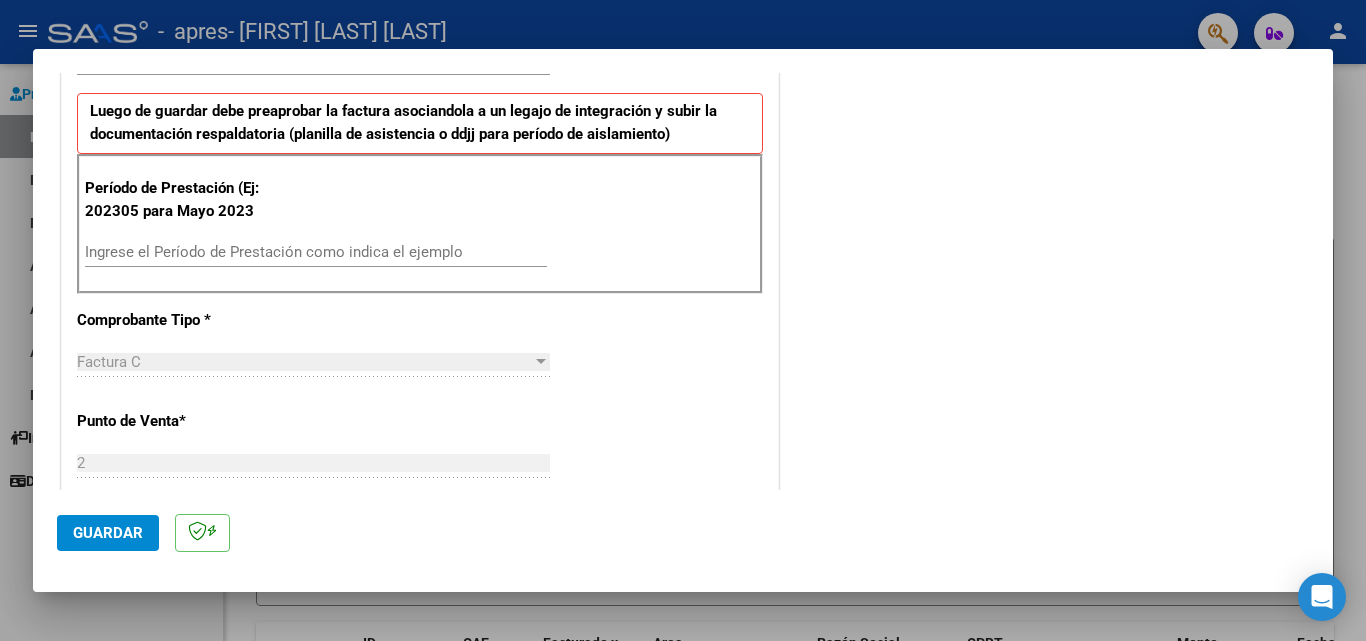 click on "Ingrese el Período de Prestación como indica el ejemplo" at bounding box center (316, 252) 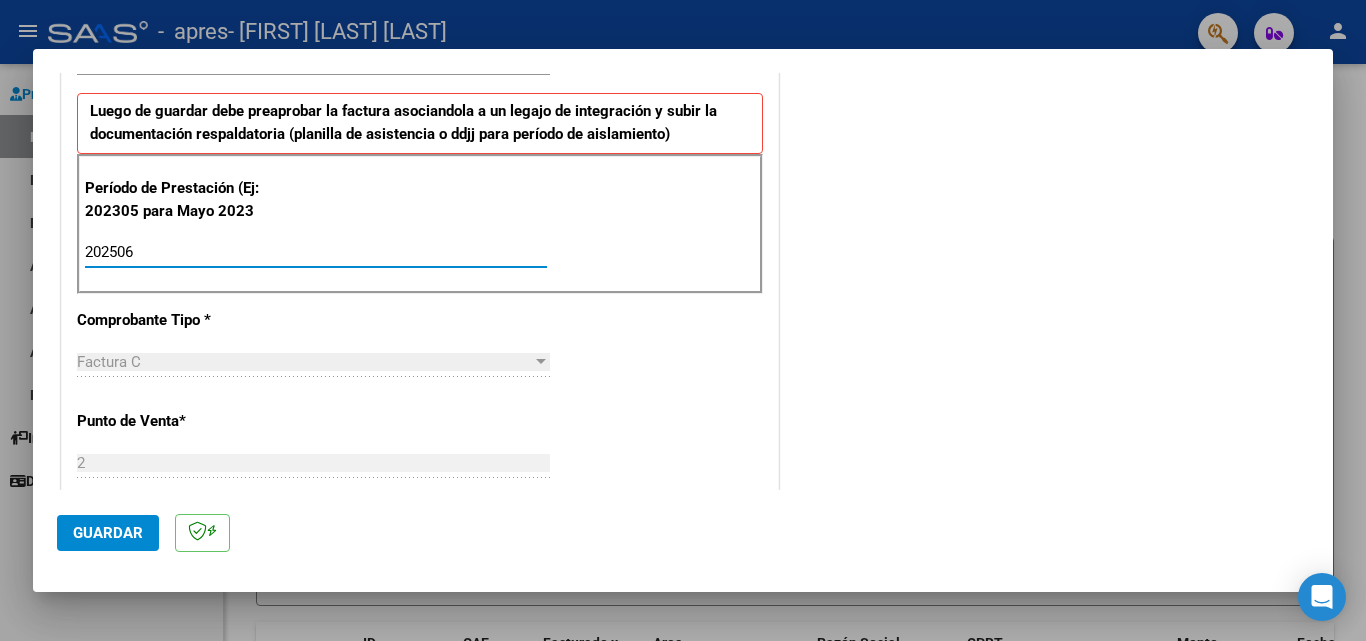 type on "202506" 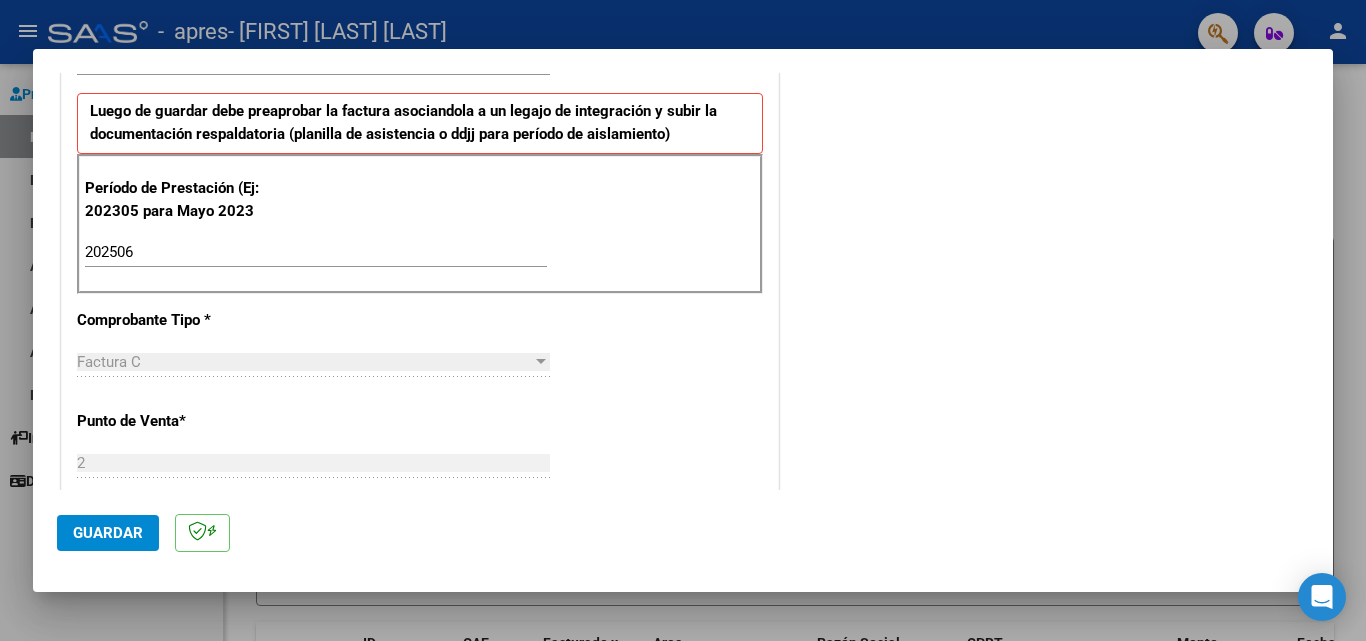 click on "Período de Prestación (Ej: 202305 para Mayo 2023    202506 Ingrese el Período de Prestación como indica el ejemplo" at bounding box center (420, 224) 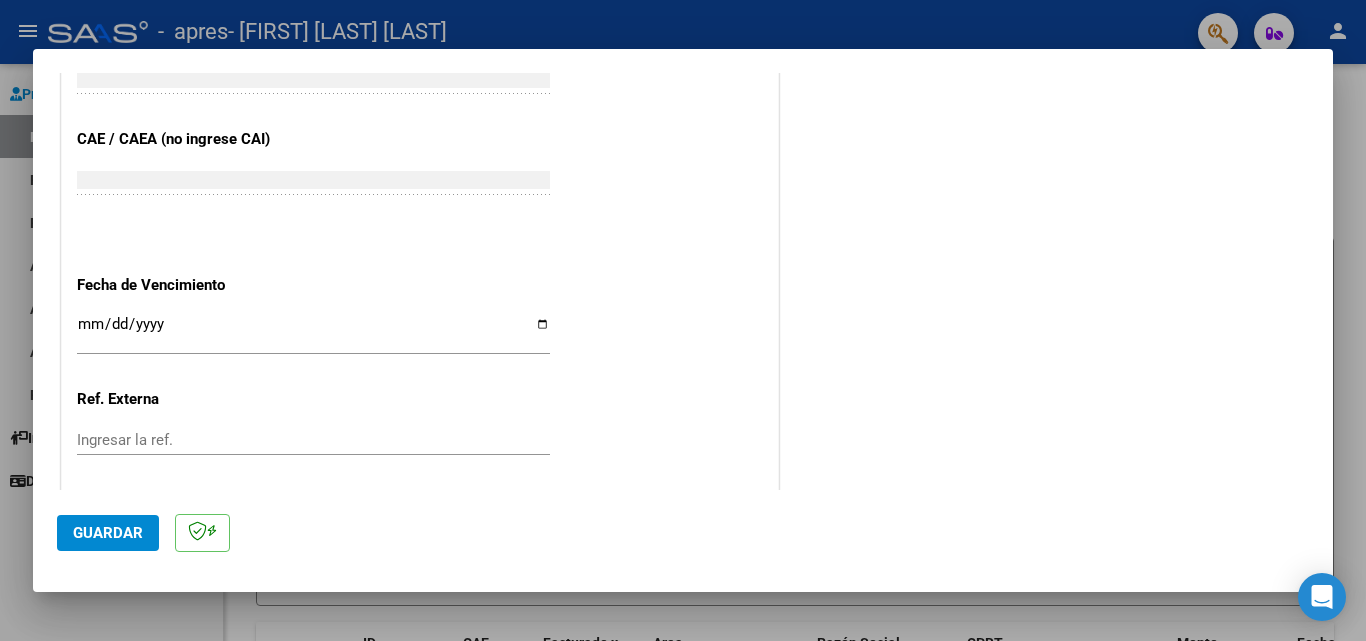 scroll, scrollTop: 1300, scrollLeft: 0, axis: vertical 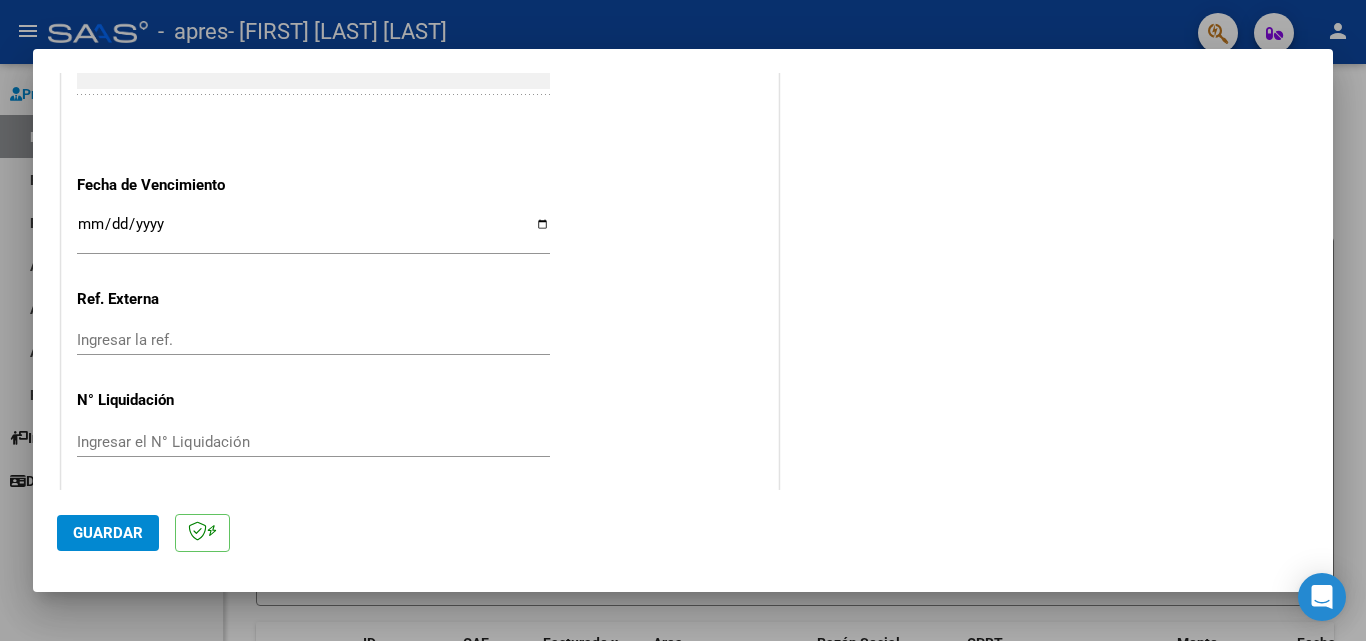 click on "Ingresar la fecha" at bounding box center [313, 232] 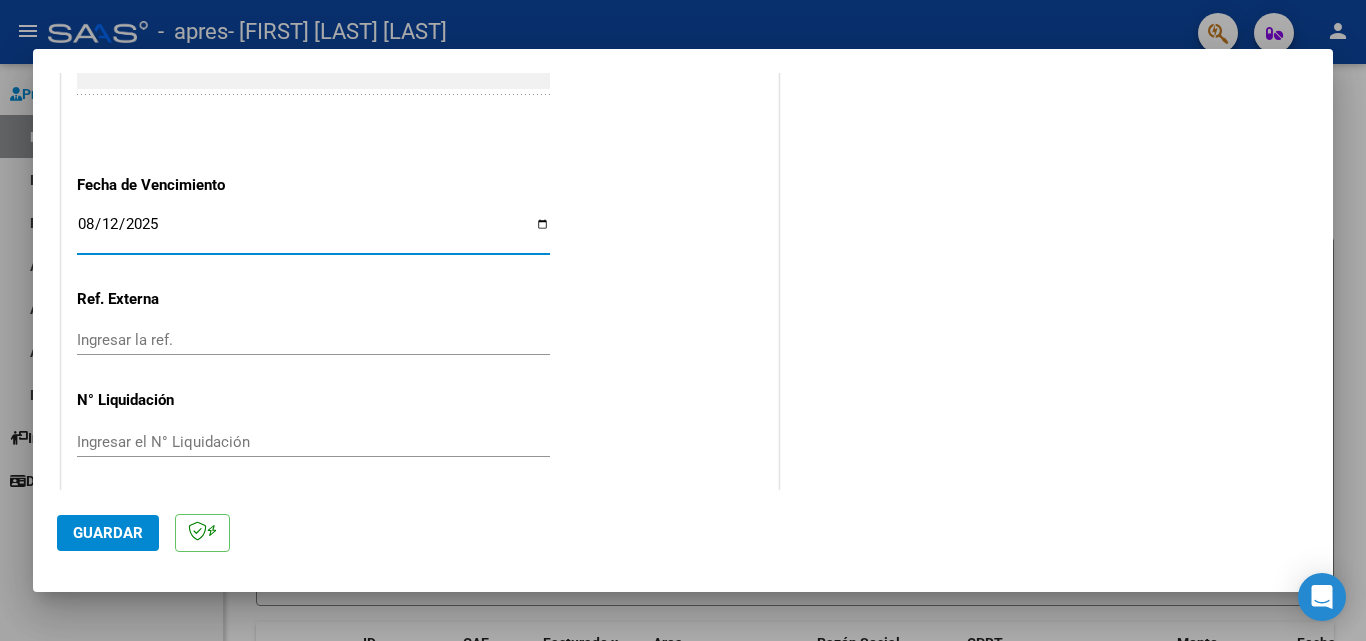 click on "2025-08-12" at bounding box center (313, 232) 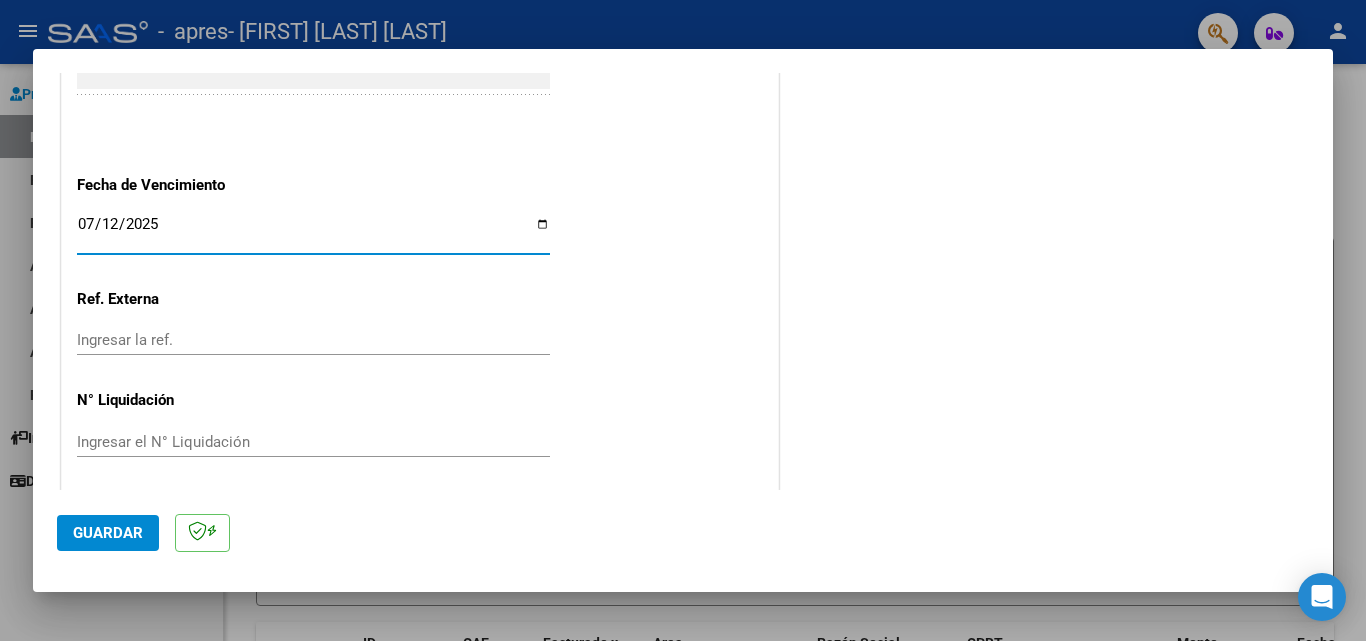 type on "2025-07-12" 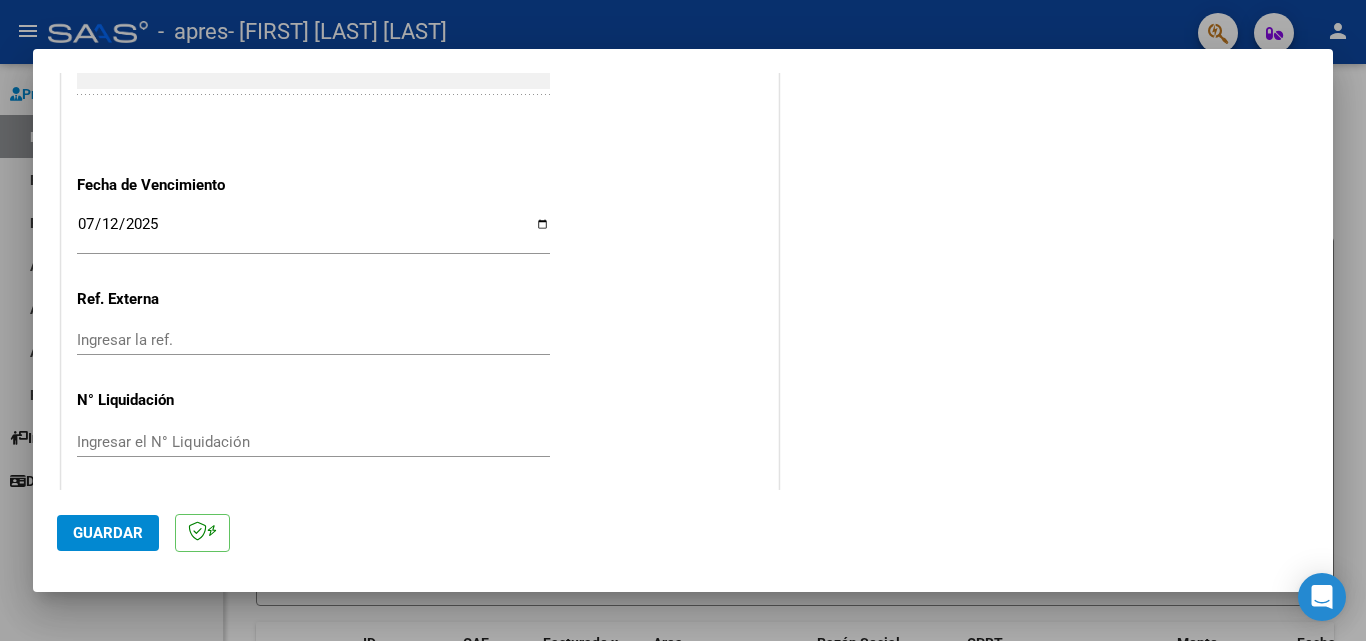scroll, scrollTop: 1305, scrollLeft: 0, axis: vertical 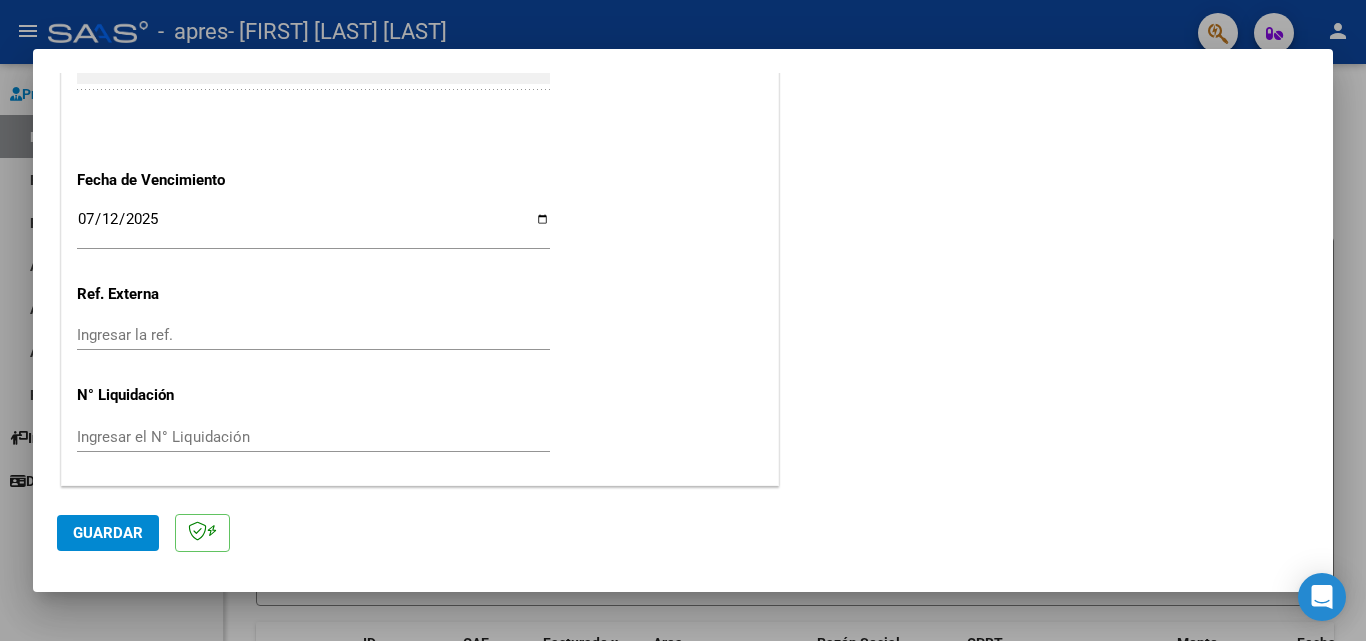 click on "Guardar" 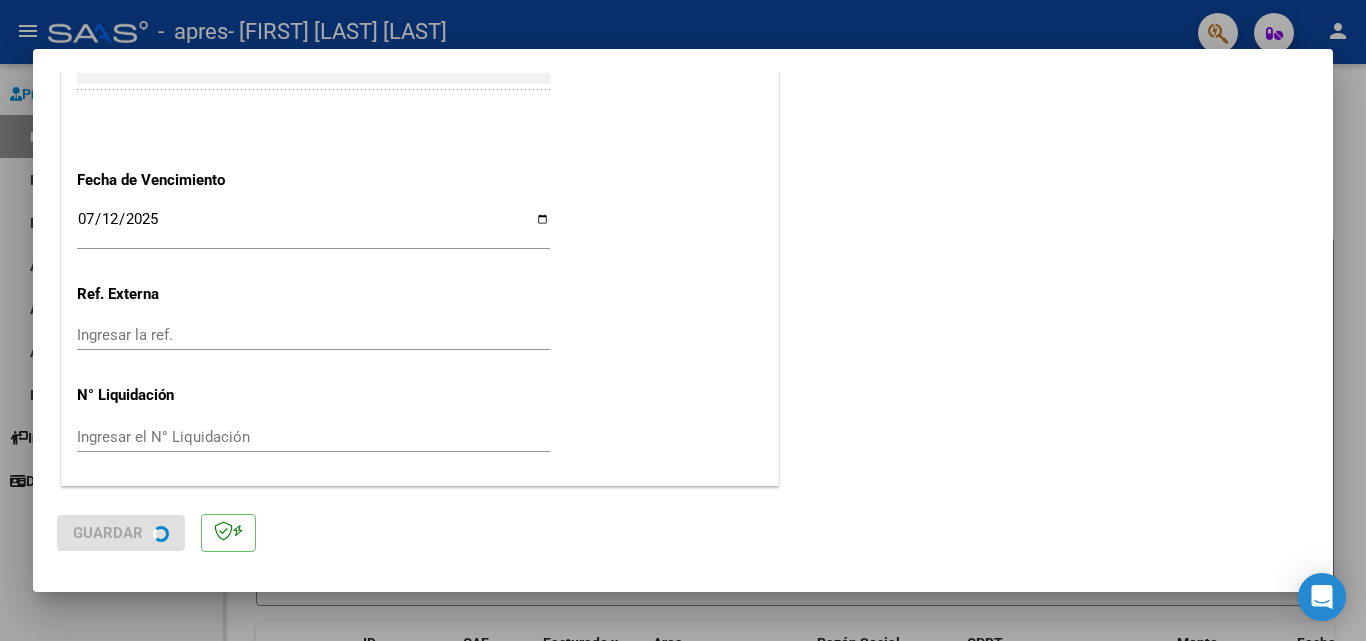 scroll, scrollTop: 0, scrollLeft: 0, axis: both 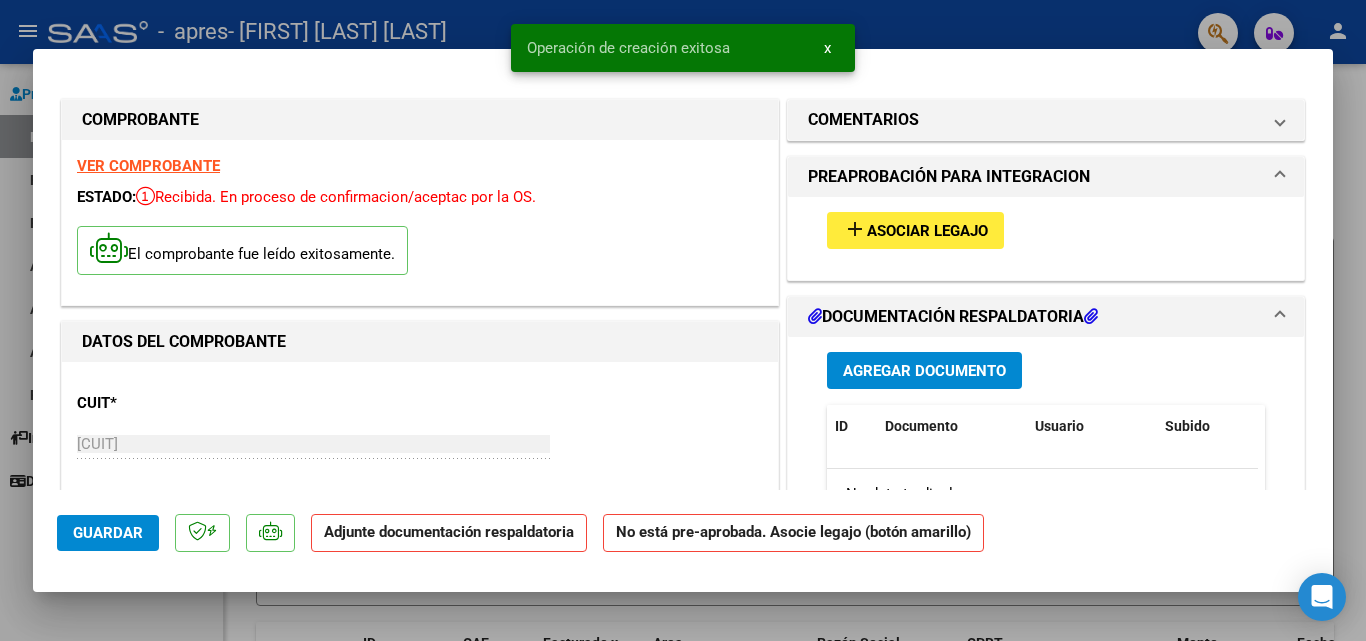 click on "Asociar Legajo" at bounding box center (927, 231) 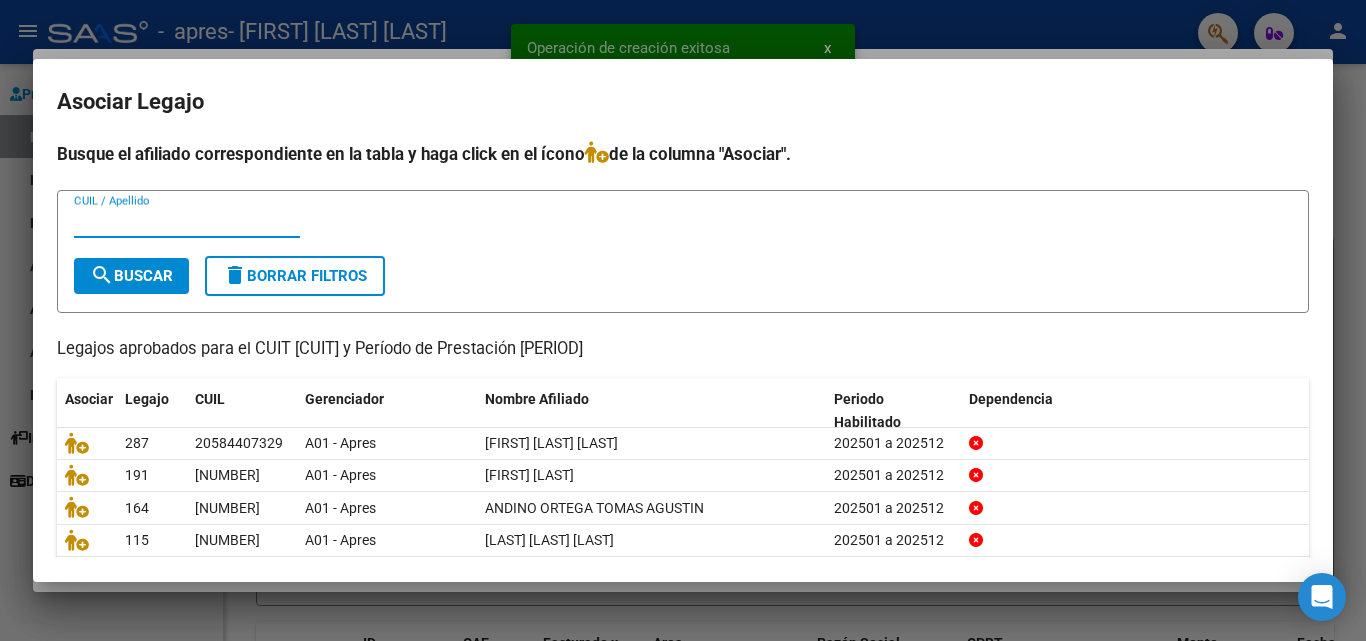 scroll, scrollTop: 76, scrollLeft: 0, axis: vertical 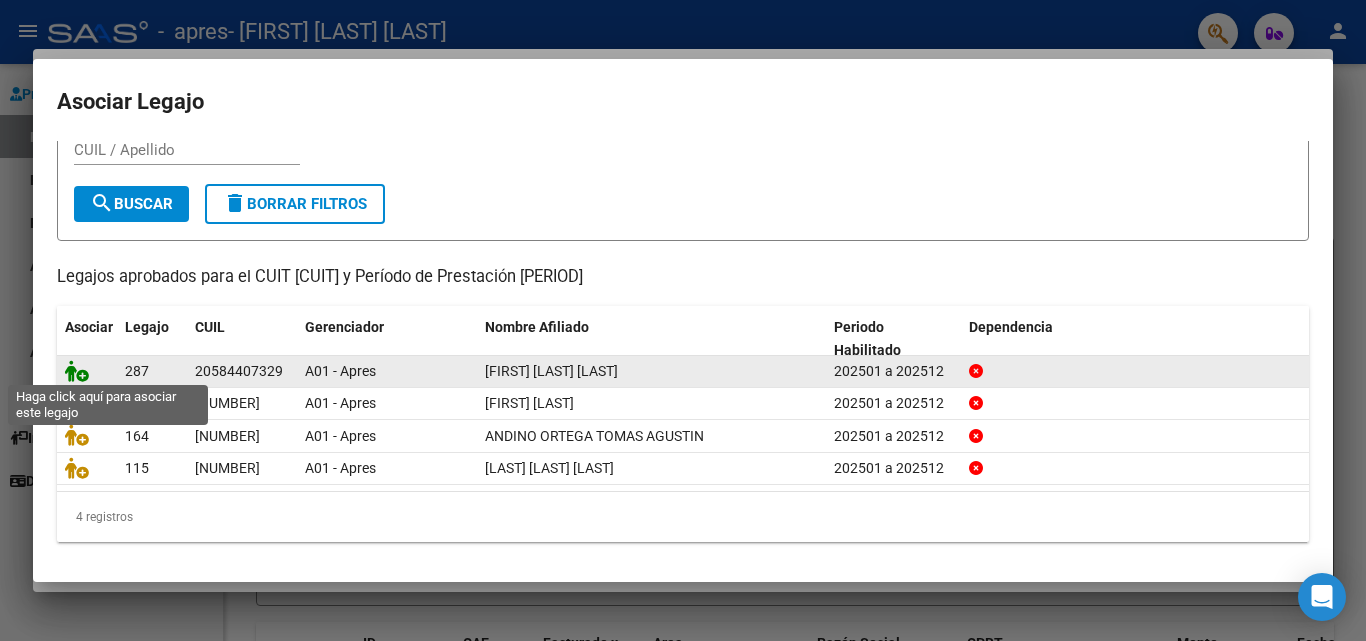 click 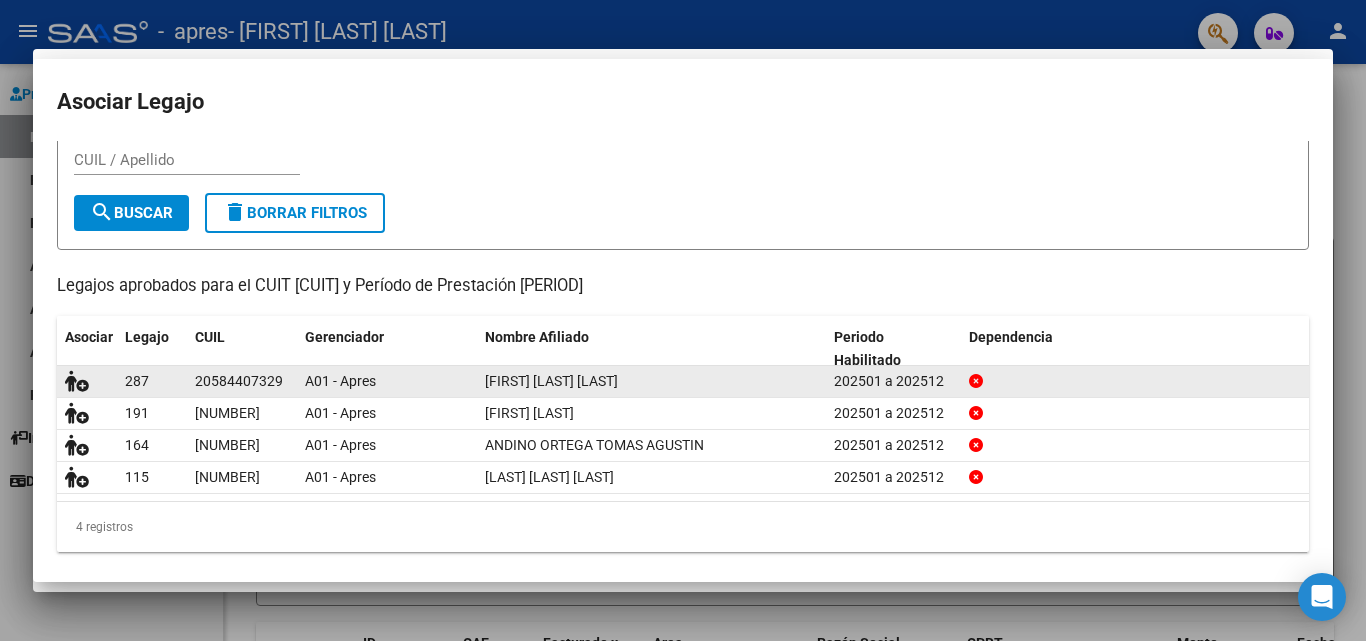 scroll, scrollTop: 0, scrollLeft: 0, axis: both 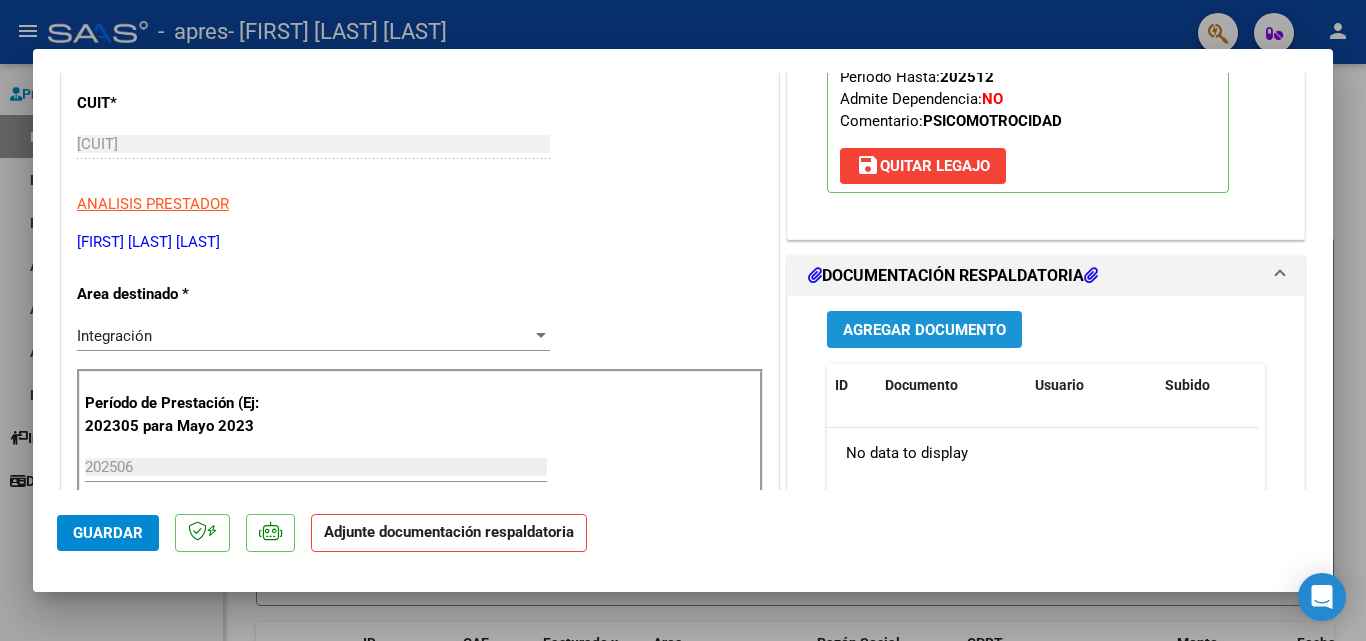 click on "Agregar Documento" at bounding box center (924, 330) 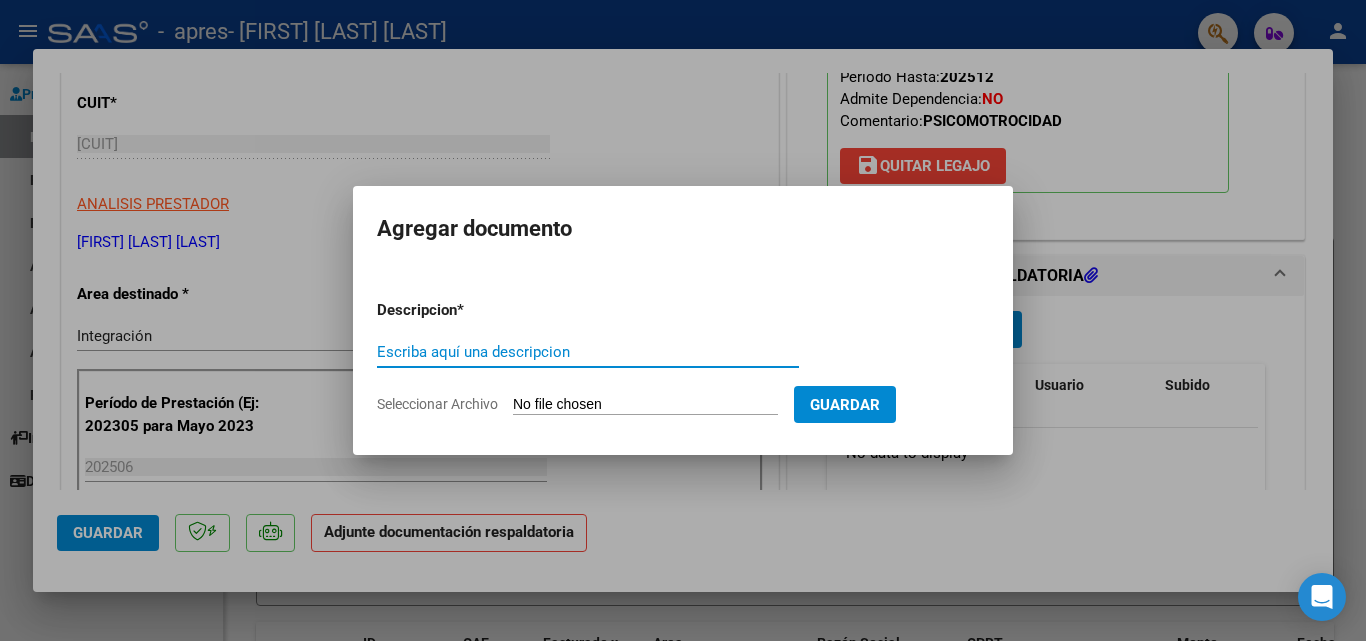 click on "Escriba aquí una descripcion" at bounding box center [588, 352] 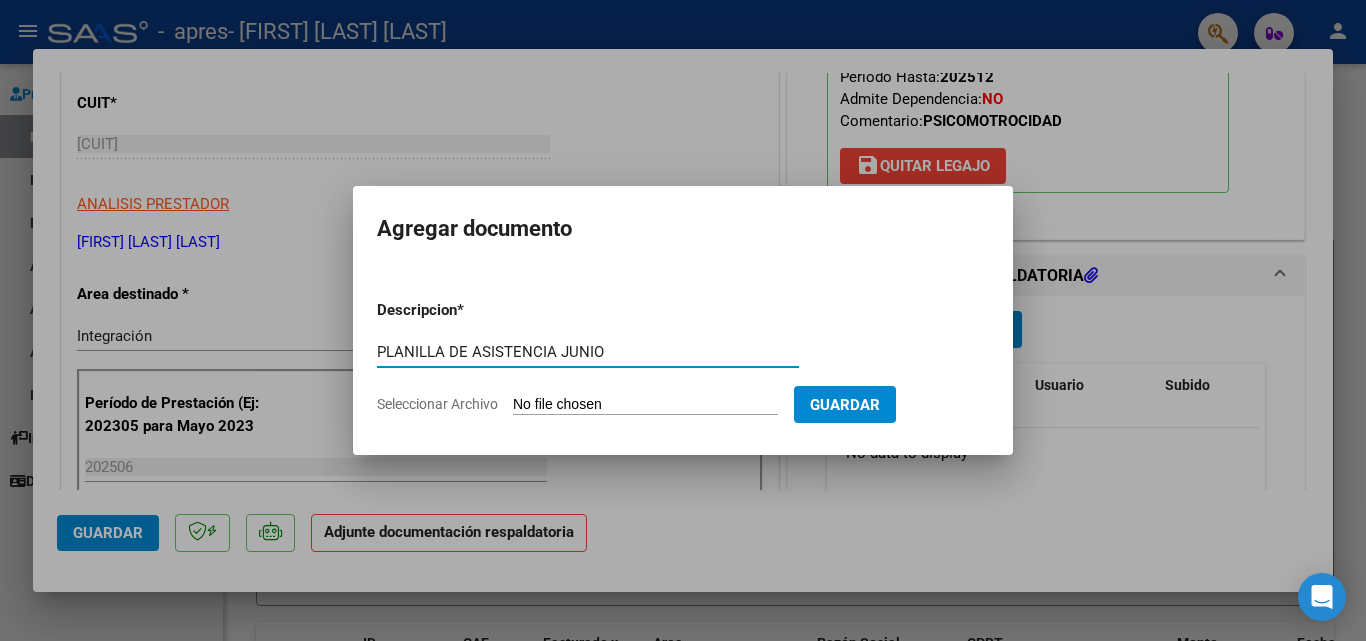 type on "PLANILLA DE ASISTENCIA JUNIO" 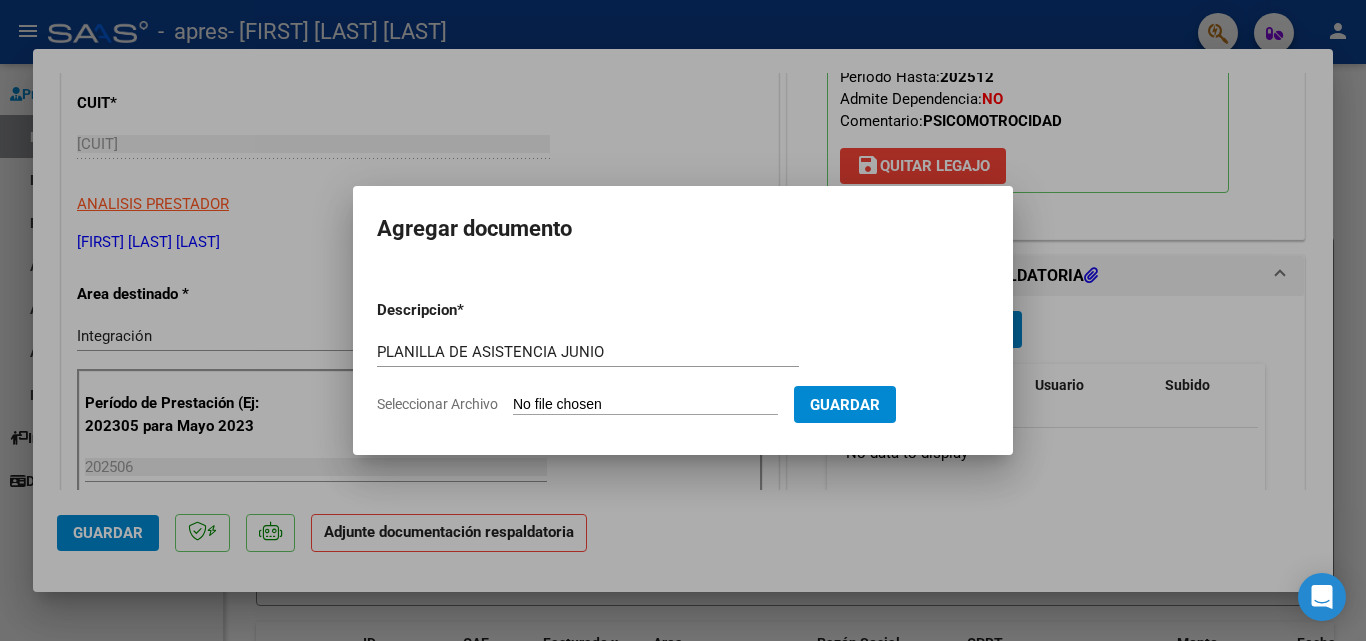 type on "C:\fakepath\Planilla Gian Junio (2).pdf" 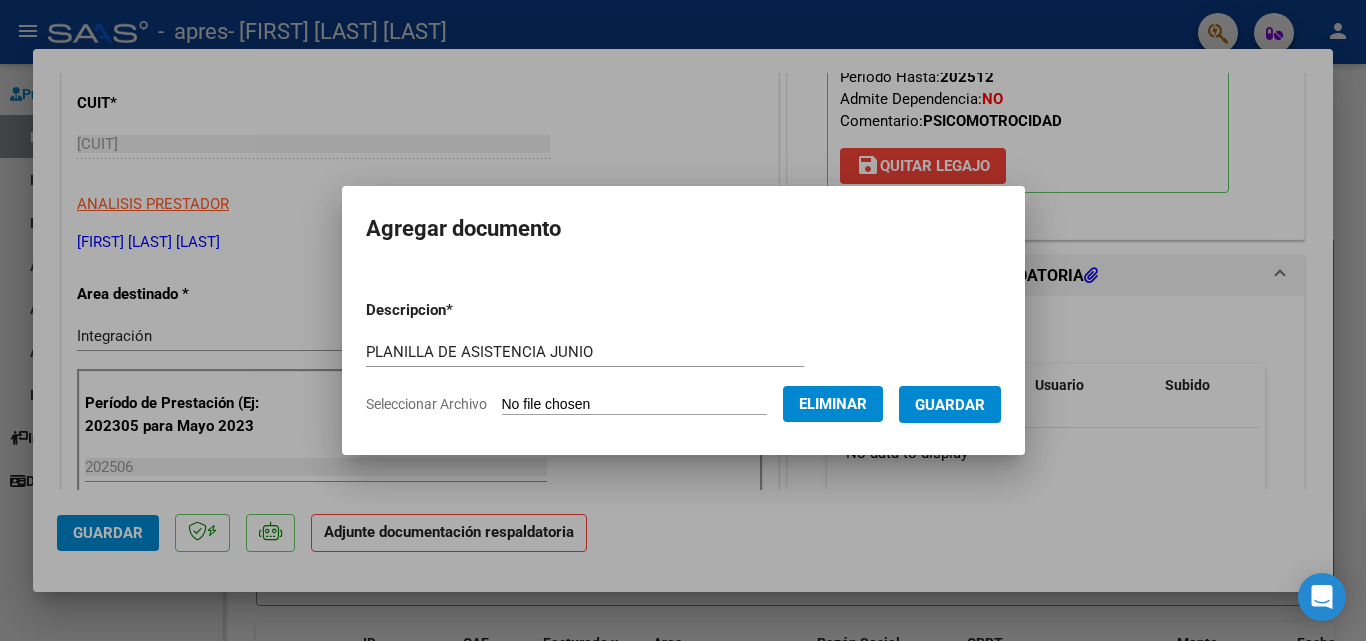 click on "Guardar" at bounding box center (950, 405) 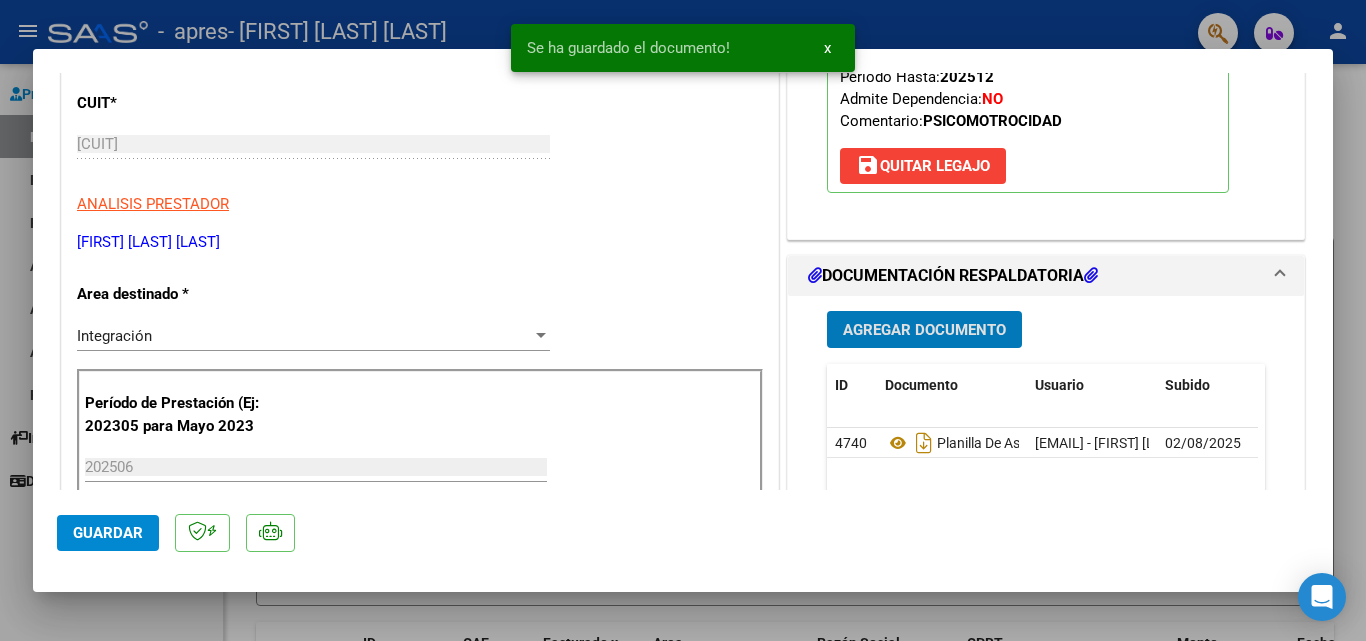 click on "Agregar Documento" at bounding box center [924, 330] 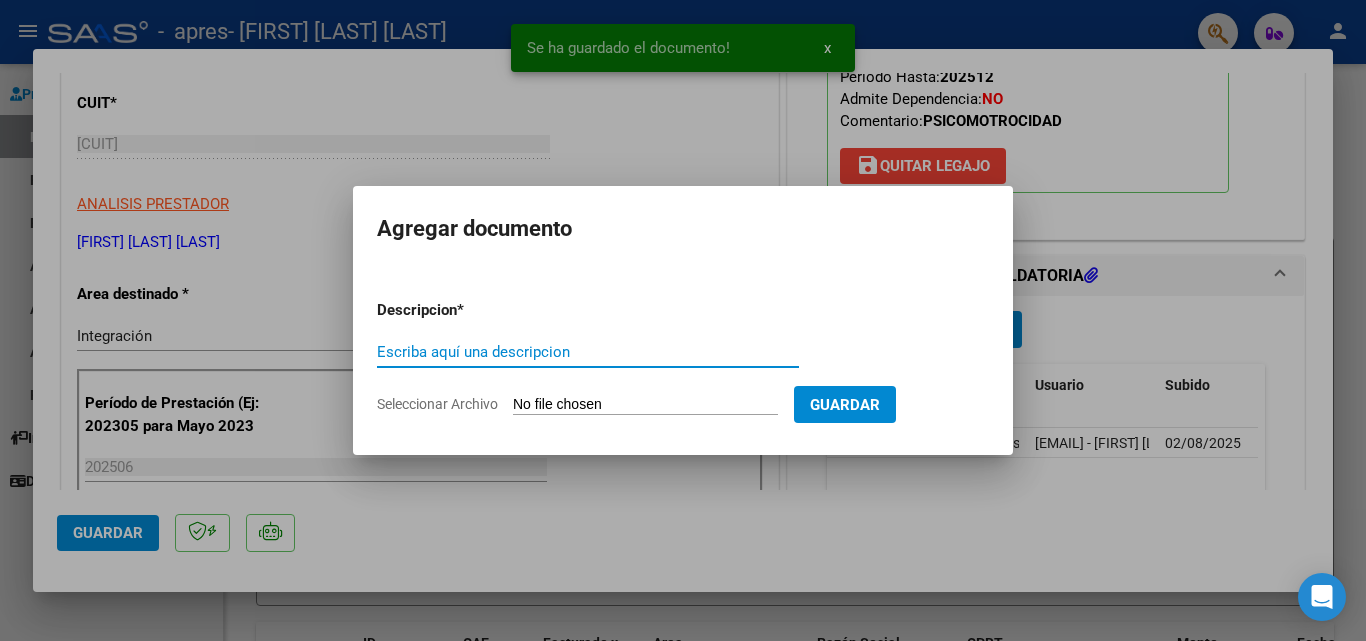 click on "Escriba aquí una descripcion" at bounding box center [588, 352] 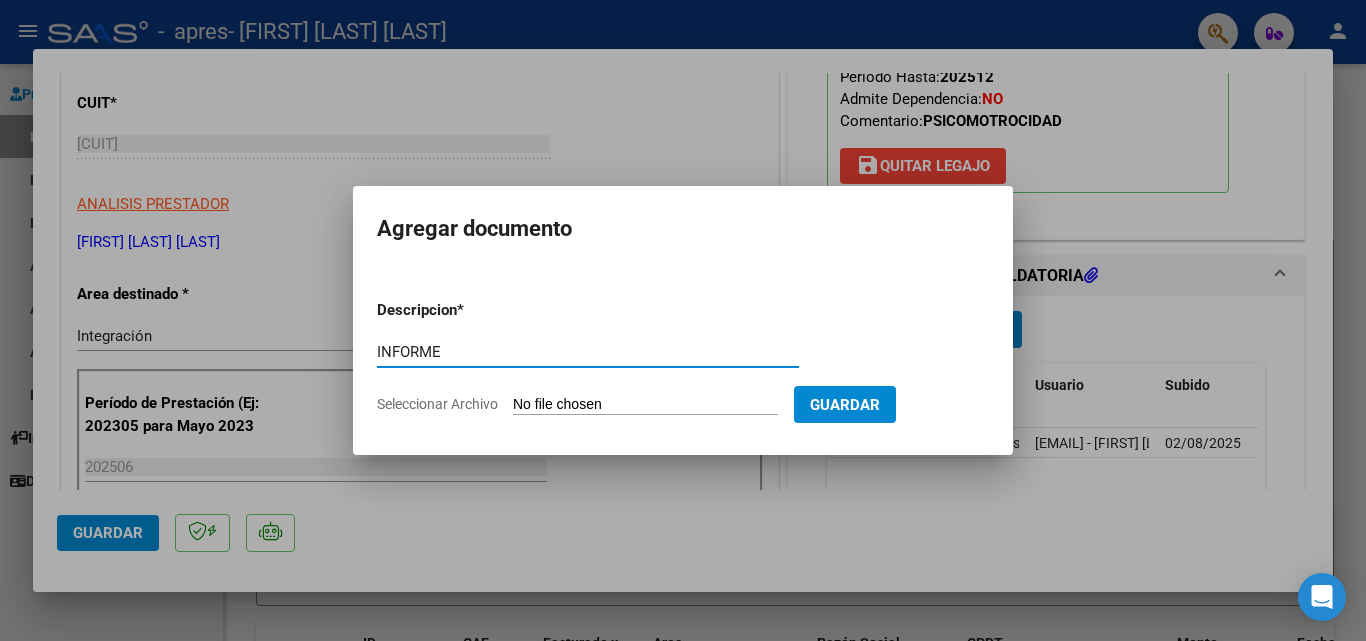 type on "INFORME" 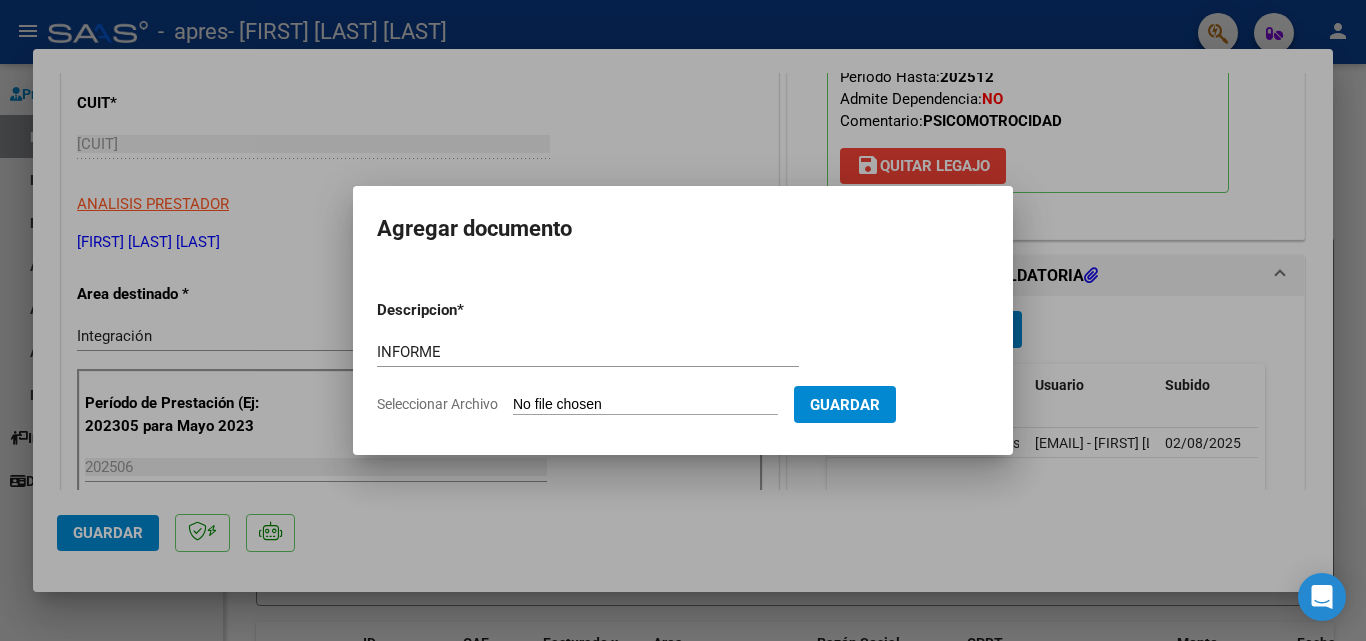 type on "C:\fakepath\Informe Gian Junio 2025 Ok (1).docx" 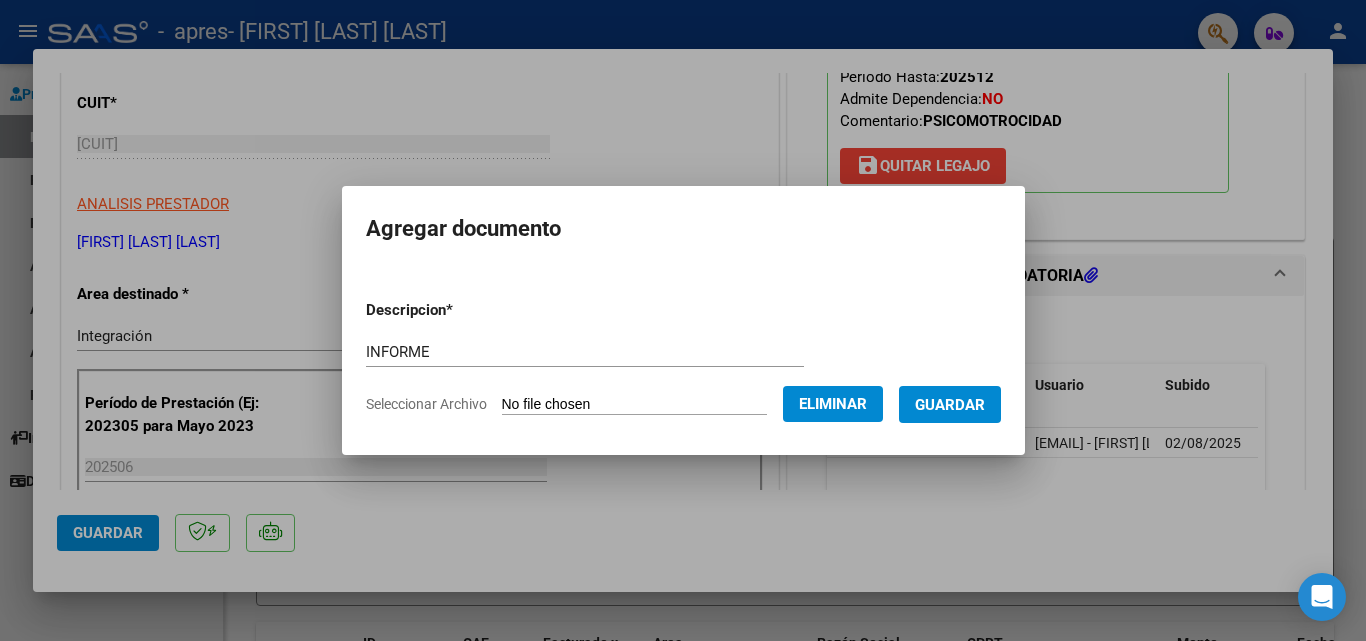 click on "Guardar" at bounding box center [950, 405] 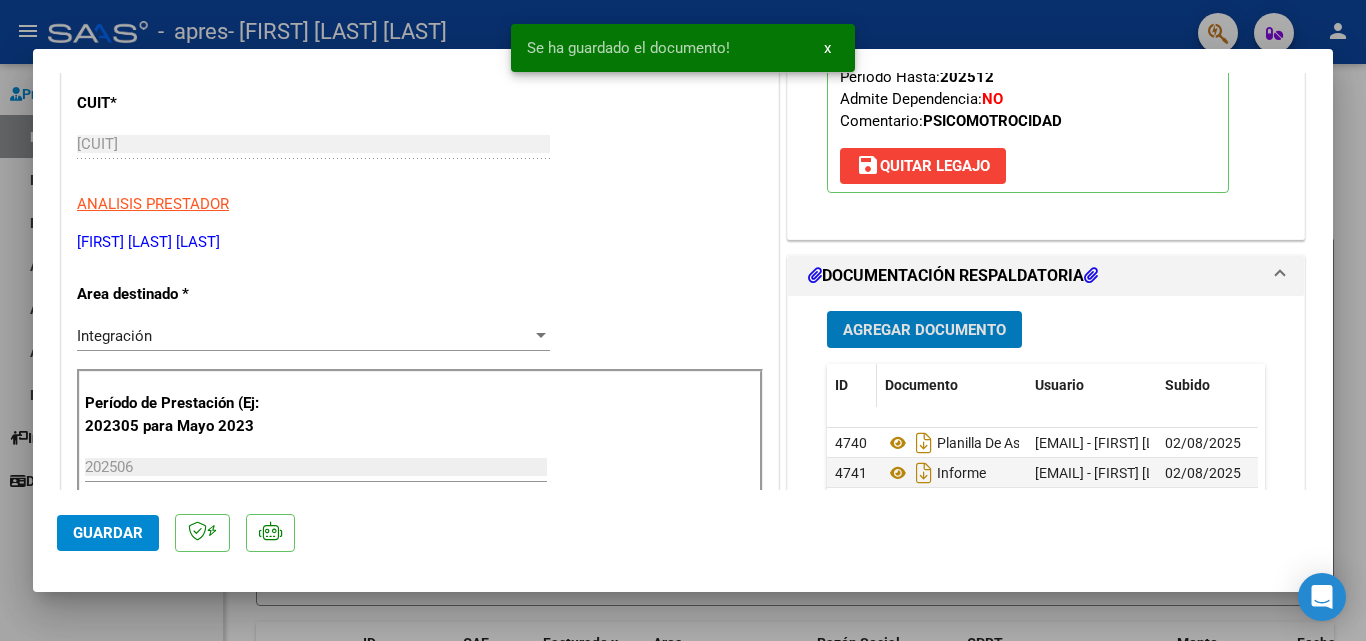 scroll, scrollTop: 700, scrollLeft: 0, axis: vertical 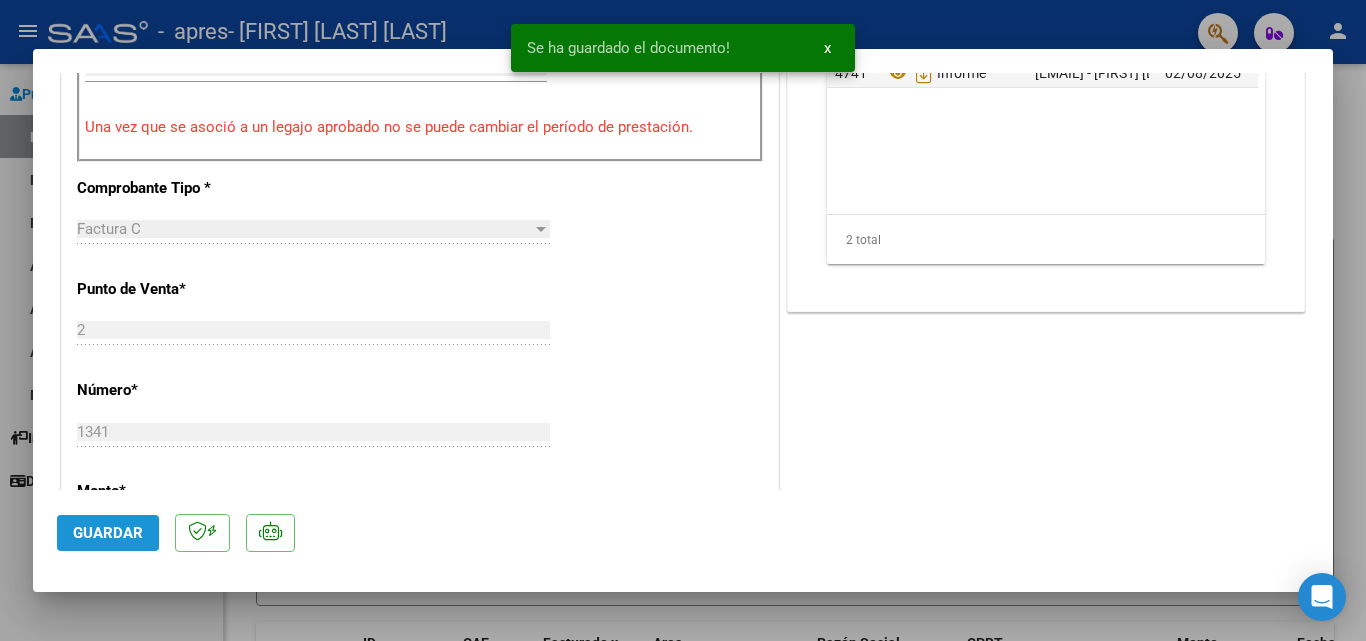 click on "Guardar" 